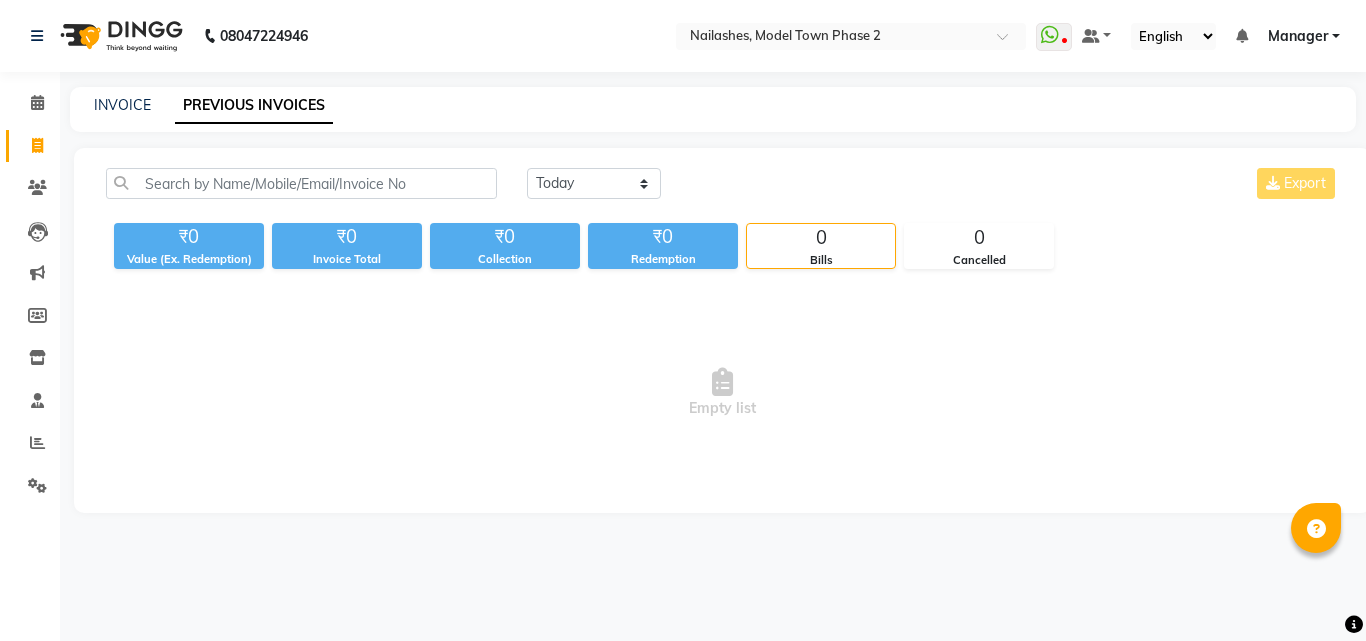 scroll, scrollTop: 0, scrollLeft: 0, axis: both 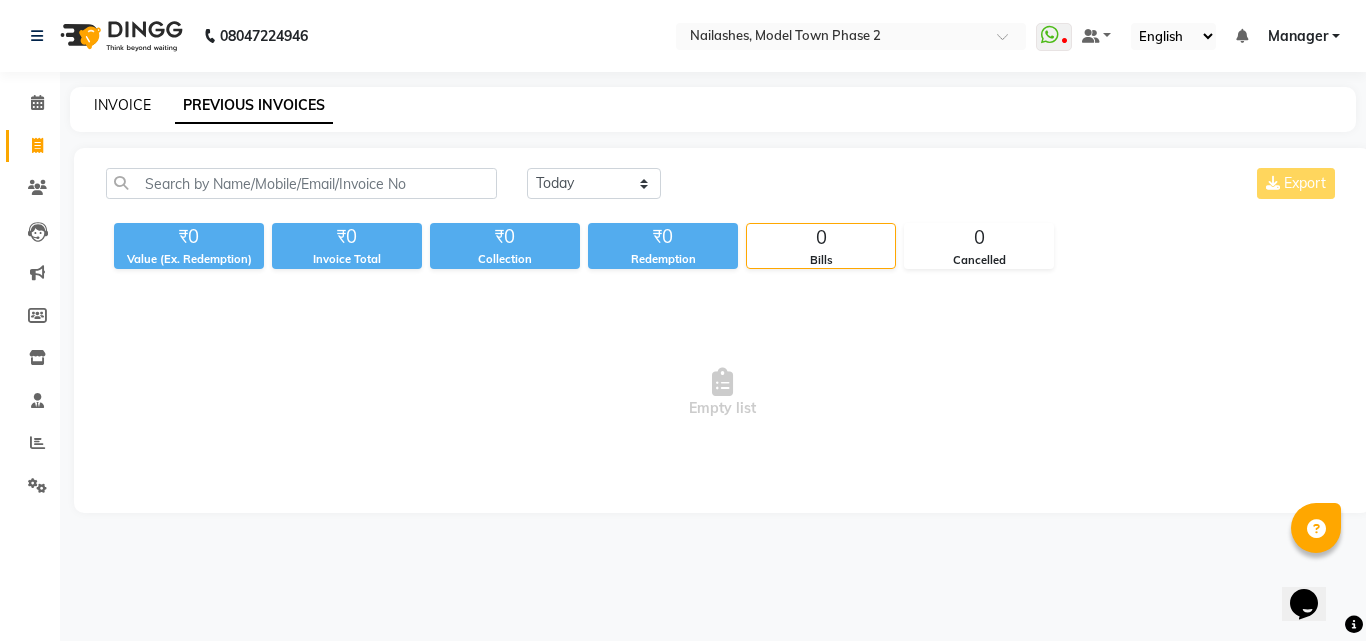 click on "INVOICE" 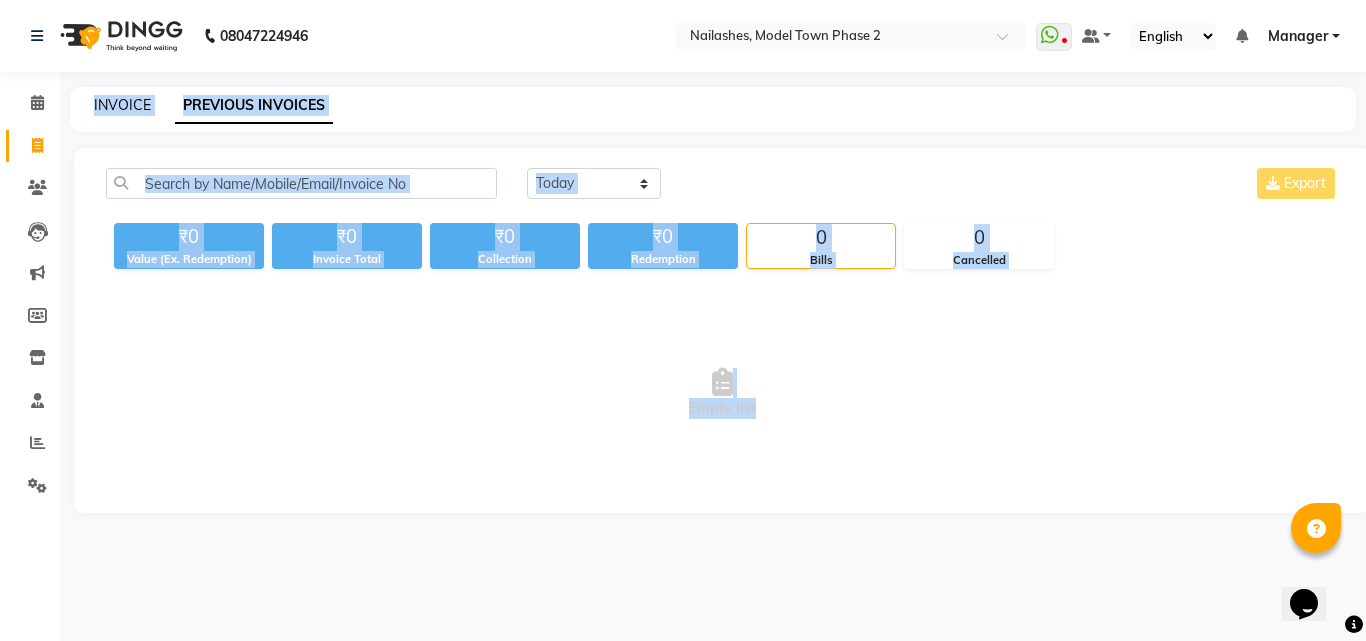 select on "service" 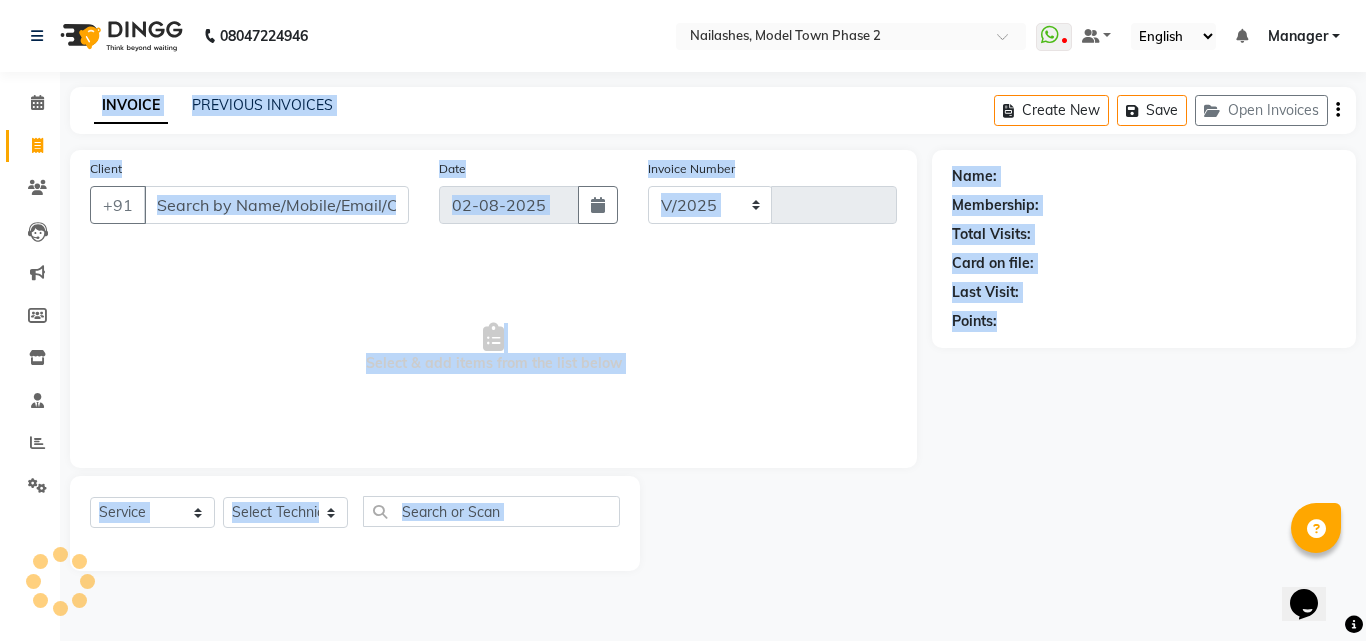 select on "3840" 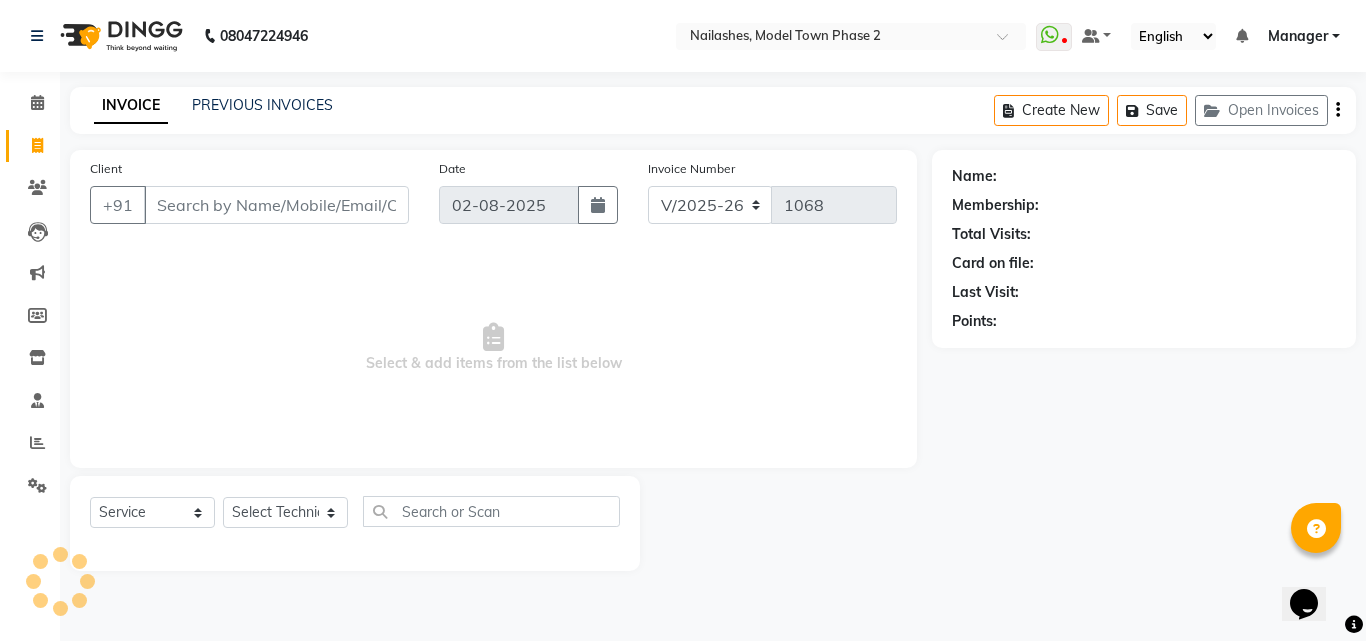 click on "Client +91" 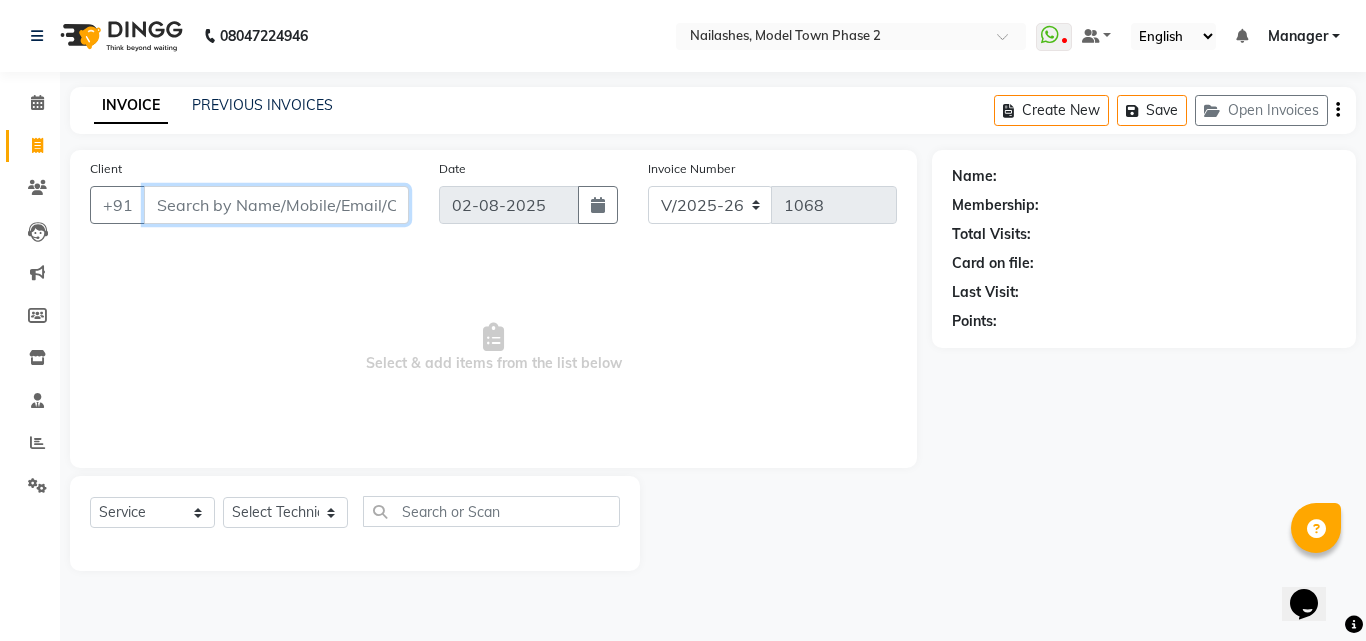 click on "Client" at bounding box center (276, 205) 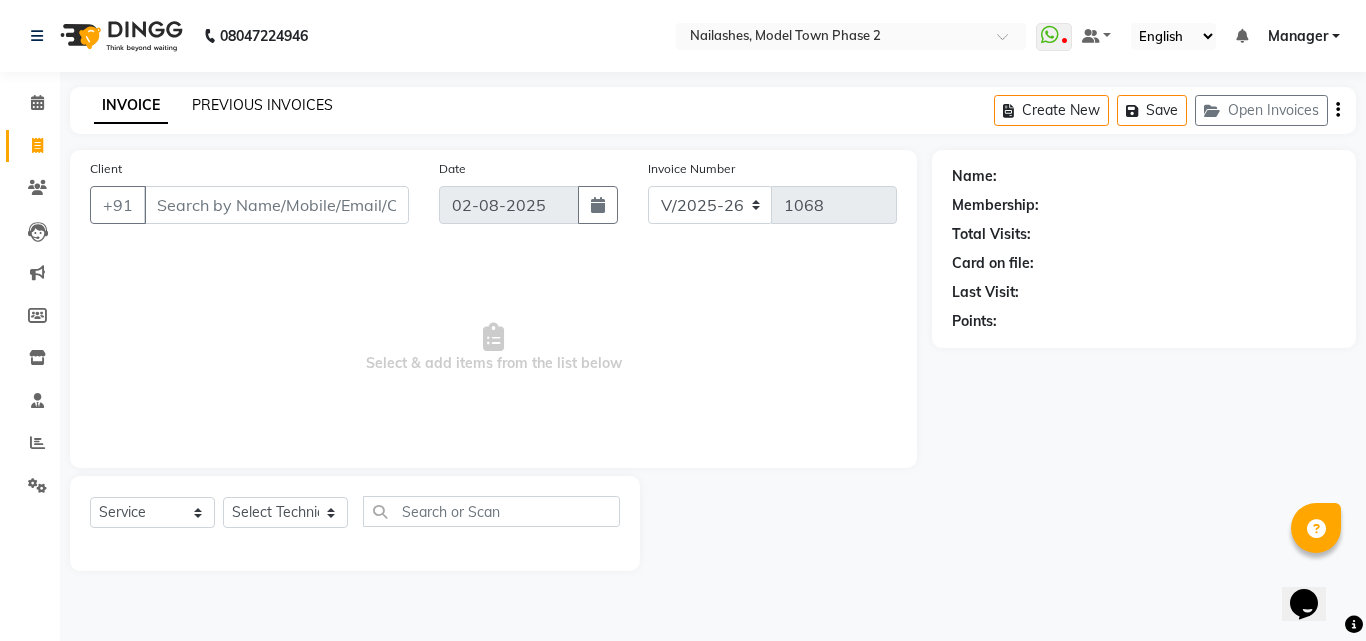 click on "PREVIOUS INVOICES" 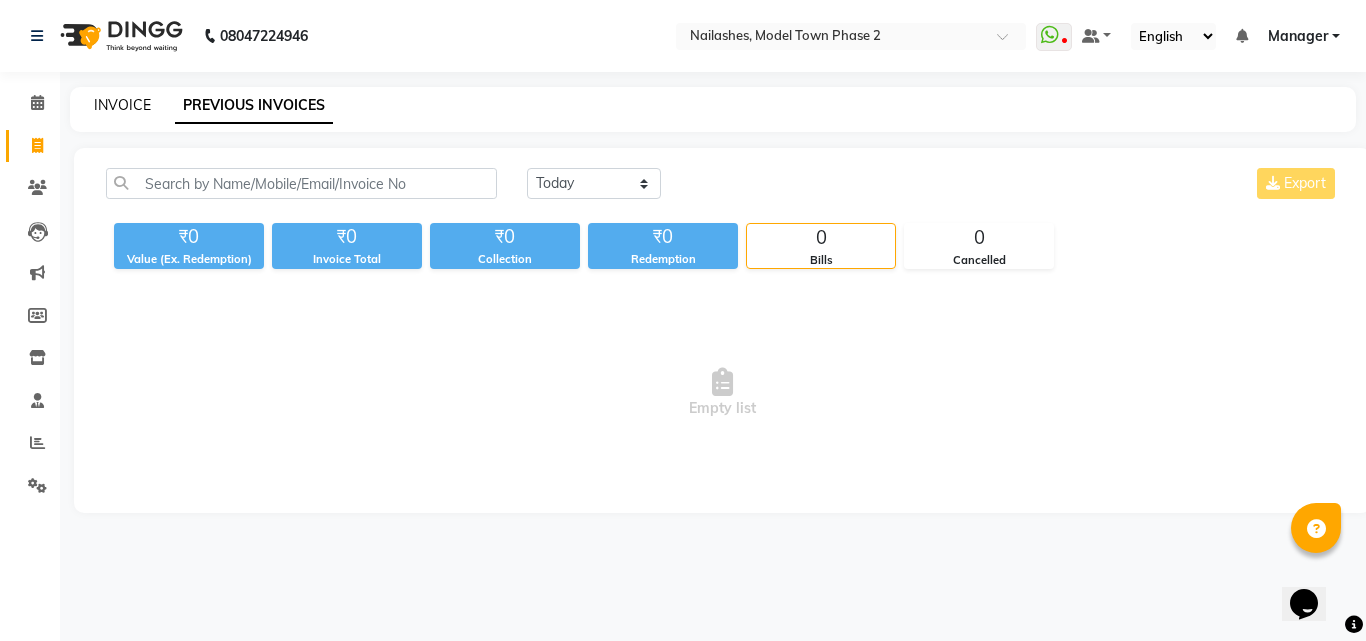 click on "INVOICE" 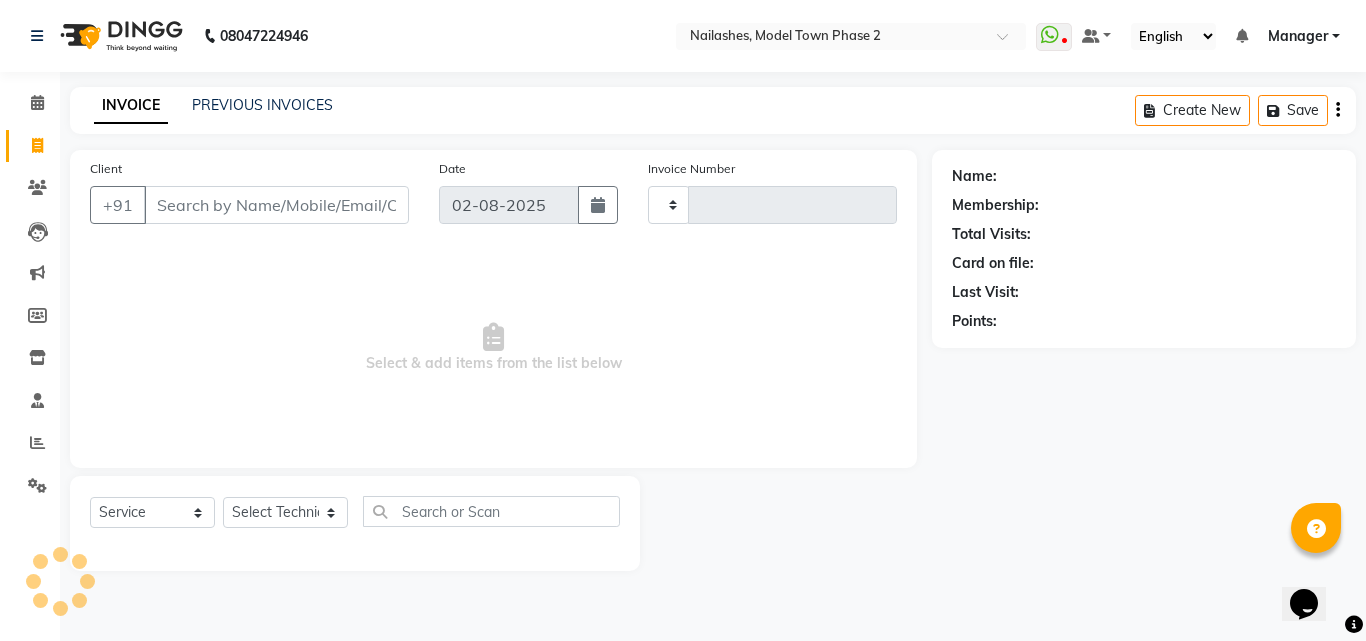 type on "1068" 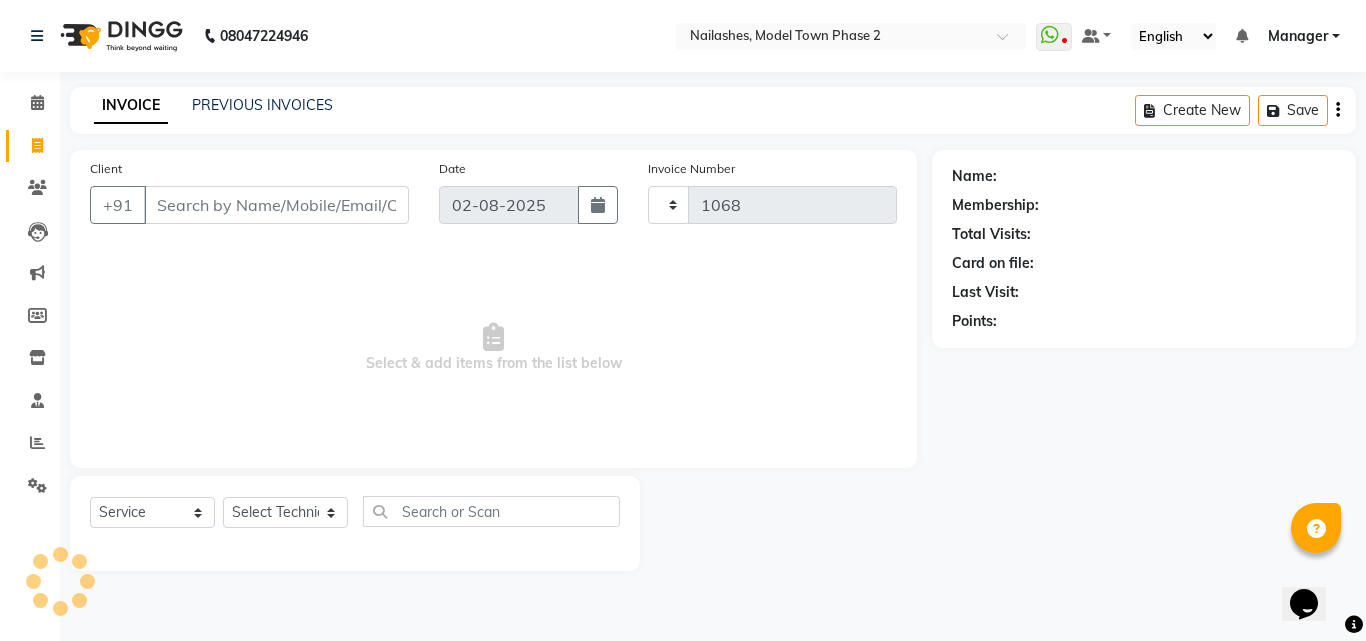 select on "3840" 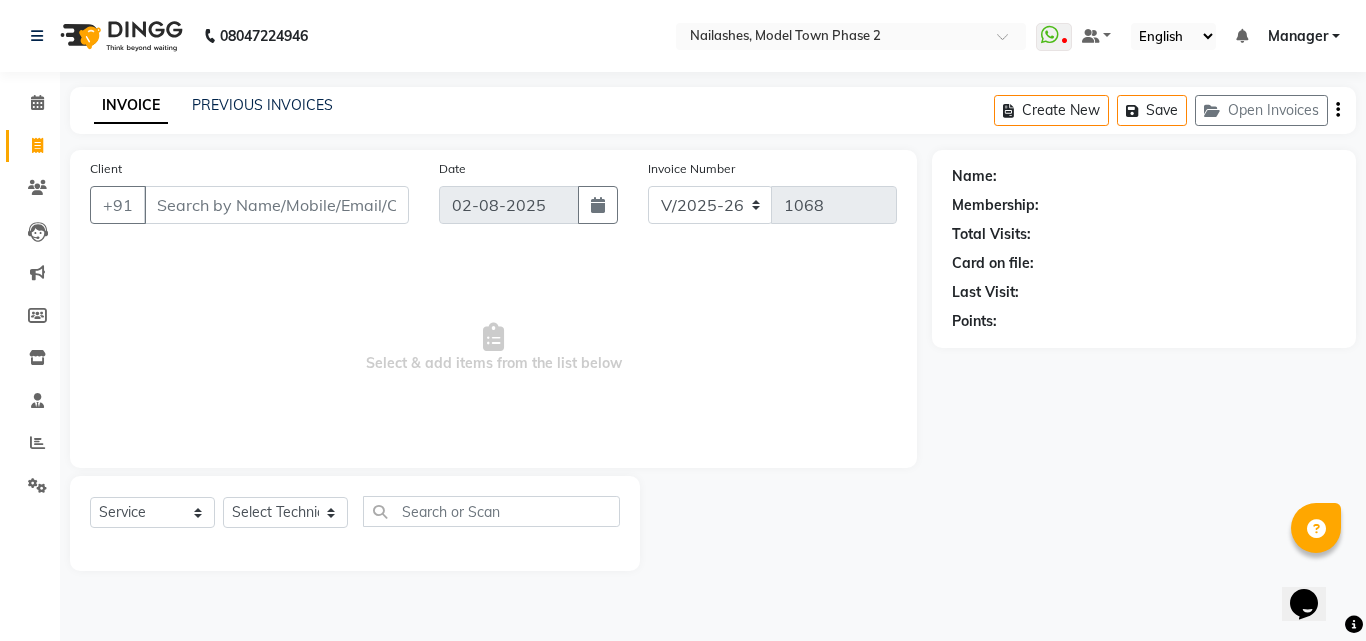 click on "Client" at bounding box center (276, 205) 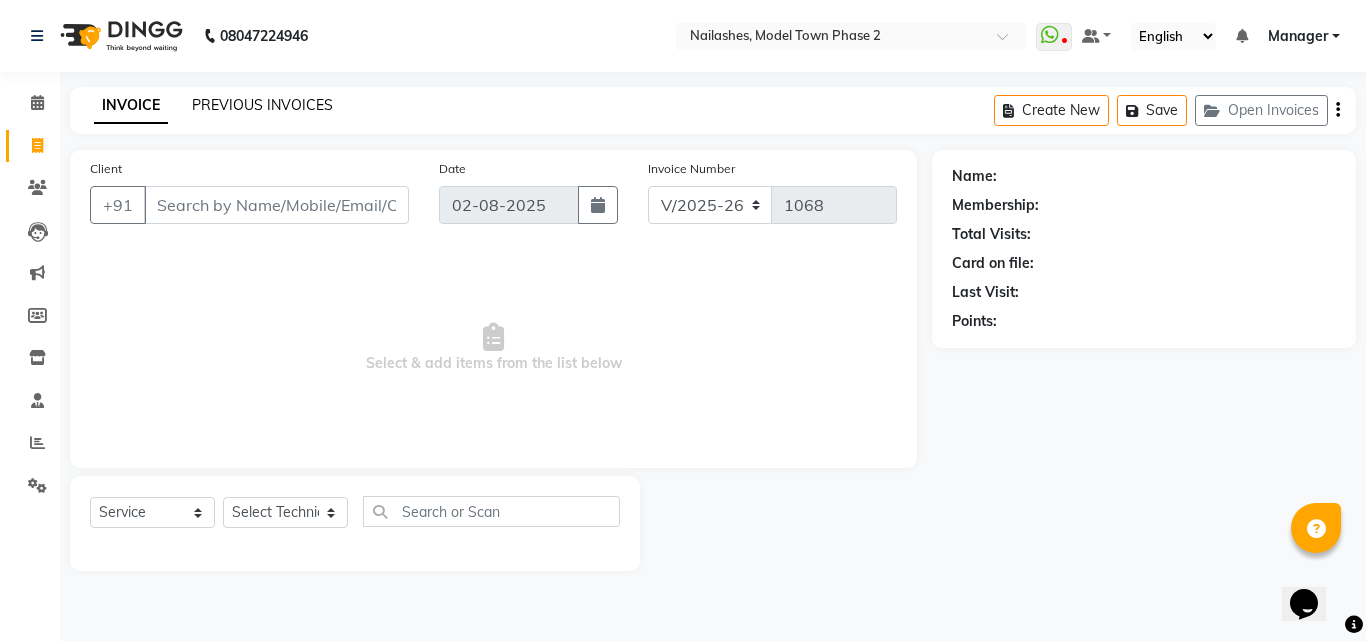 click on "PREVIOUS INVOICES" 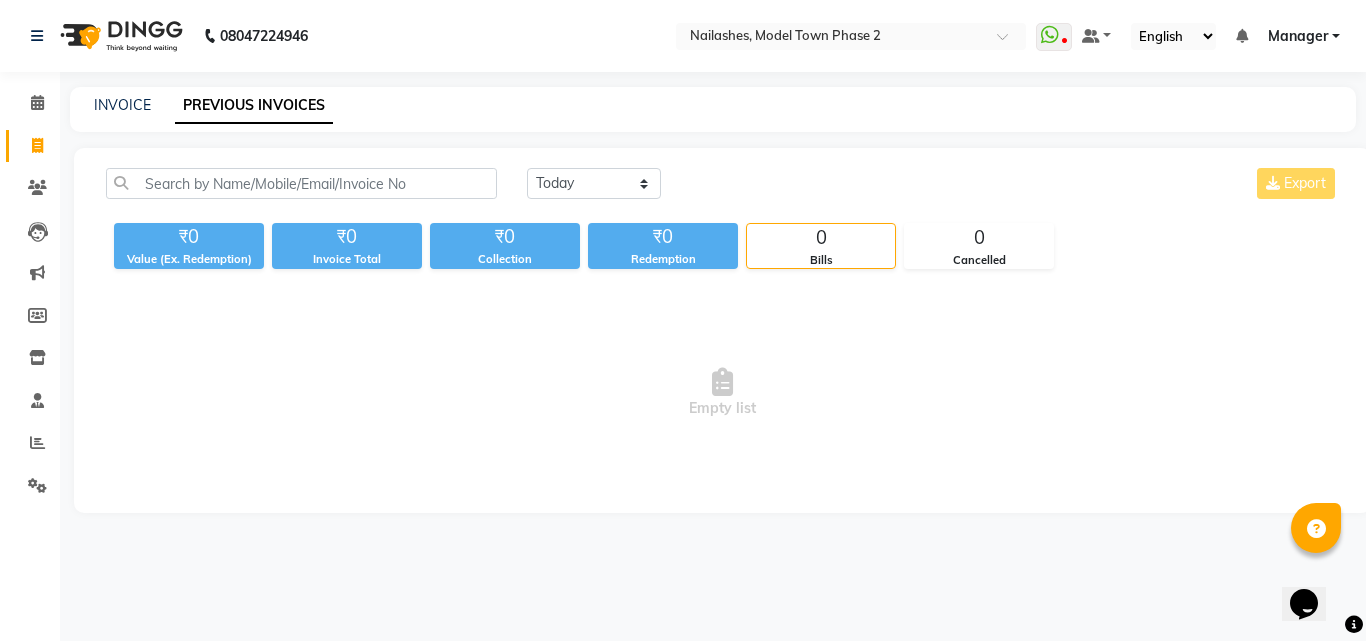 click on "PREVIOUS INVOICES" 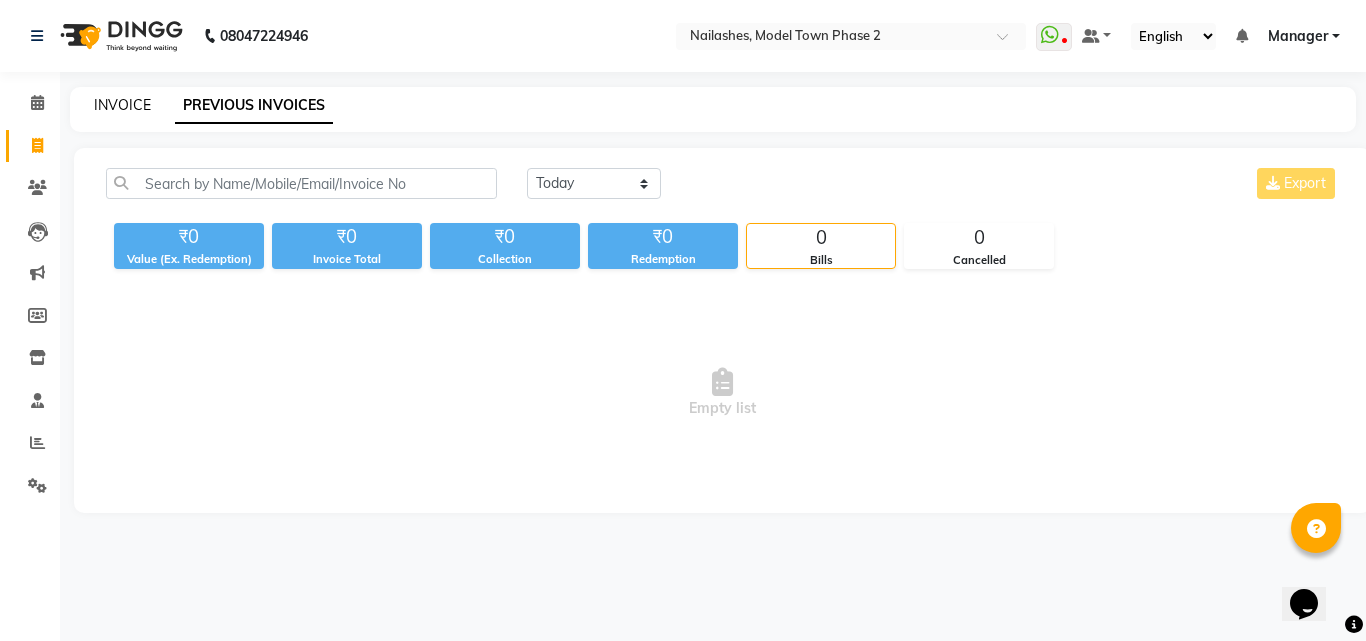click on "INVOICE" 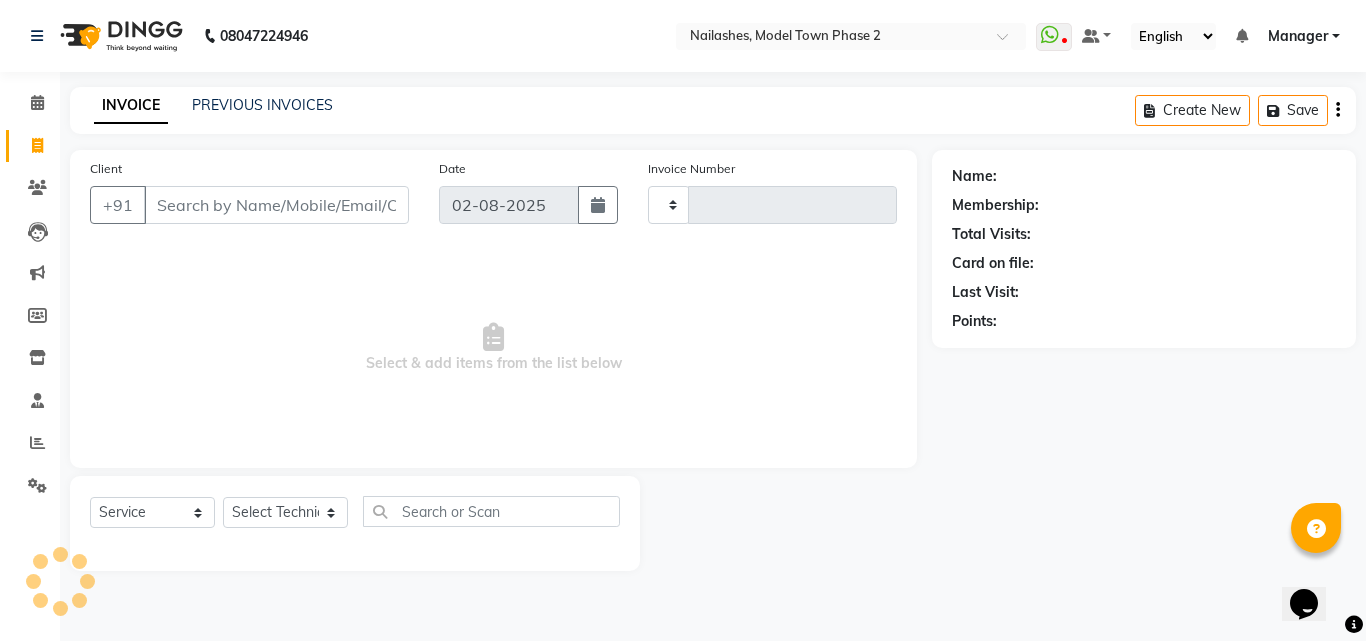 type on "1068" 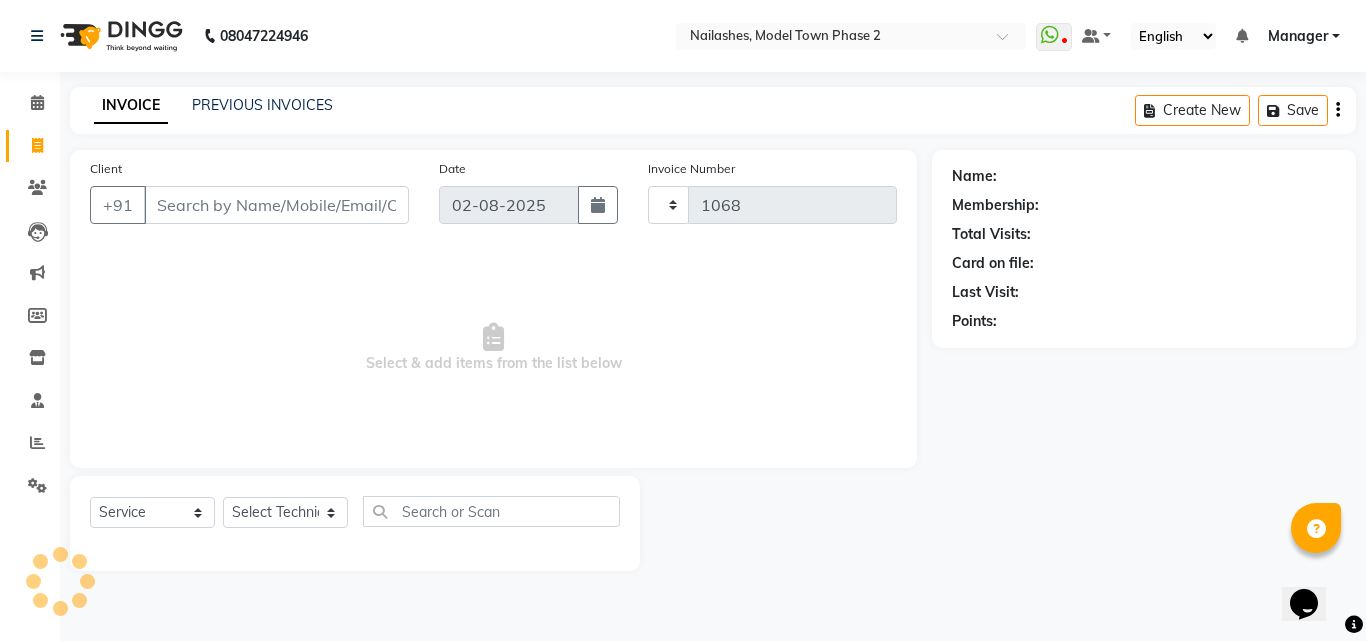 select on "3840" 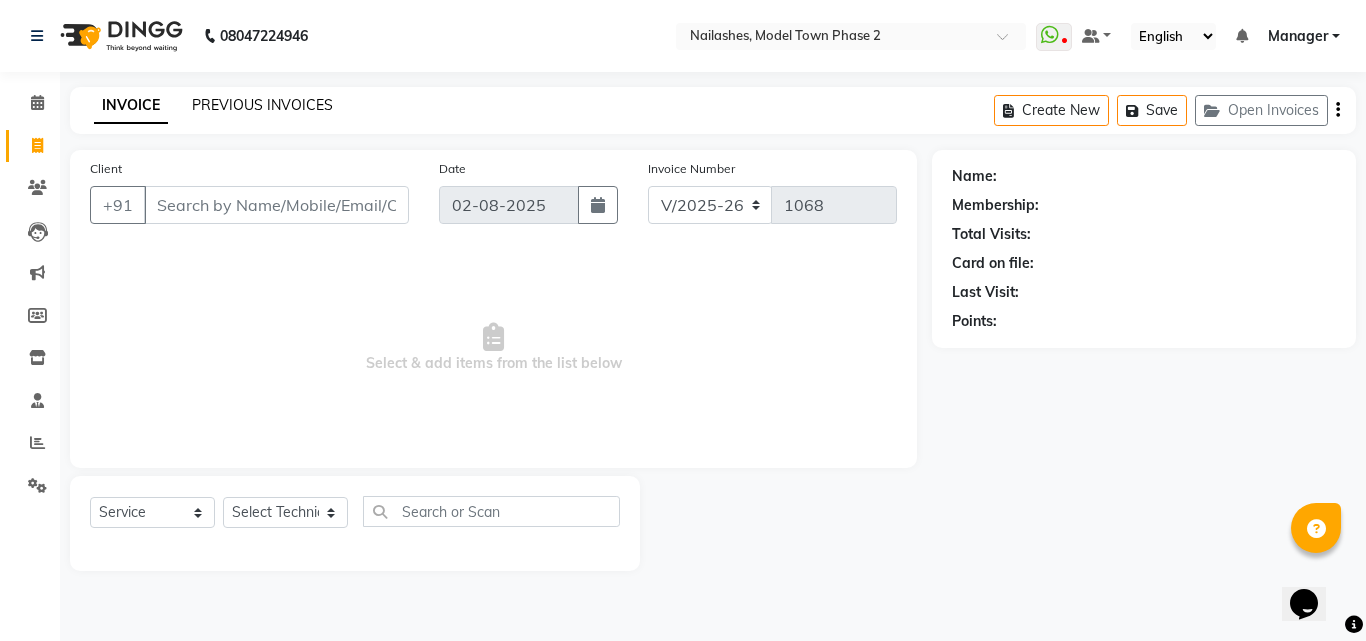 click on "PREVIOUS INVOICES" 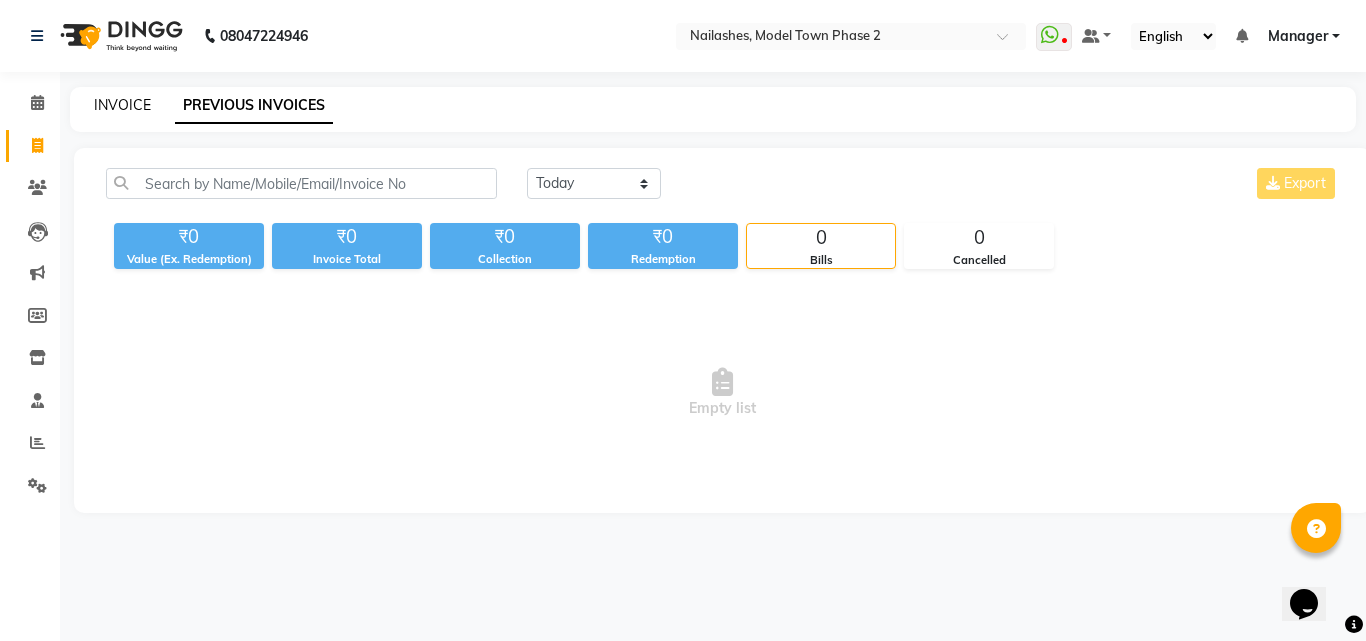 click on "INVOICE" 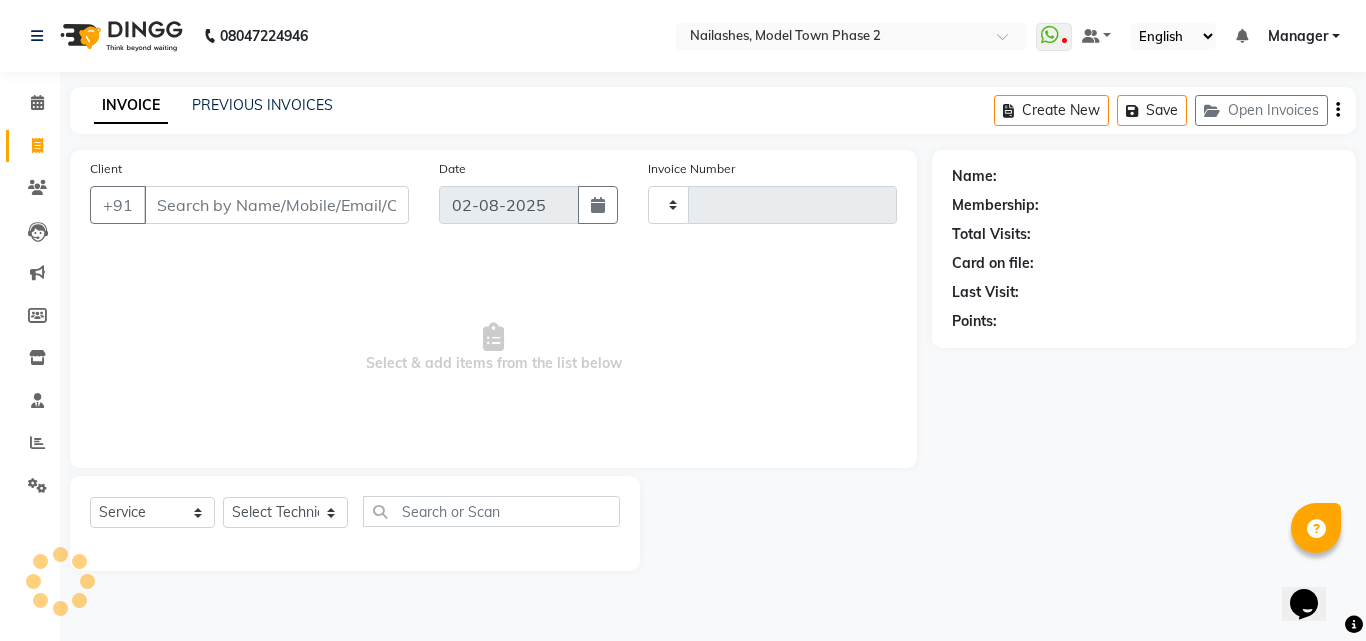 type on "1068" 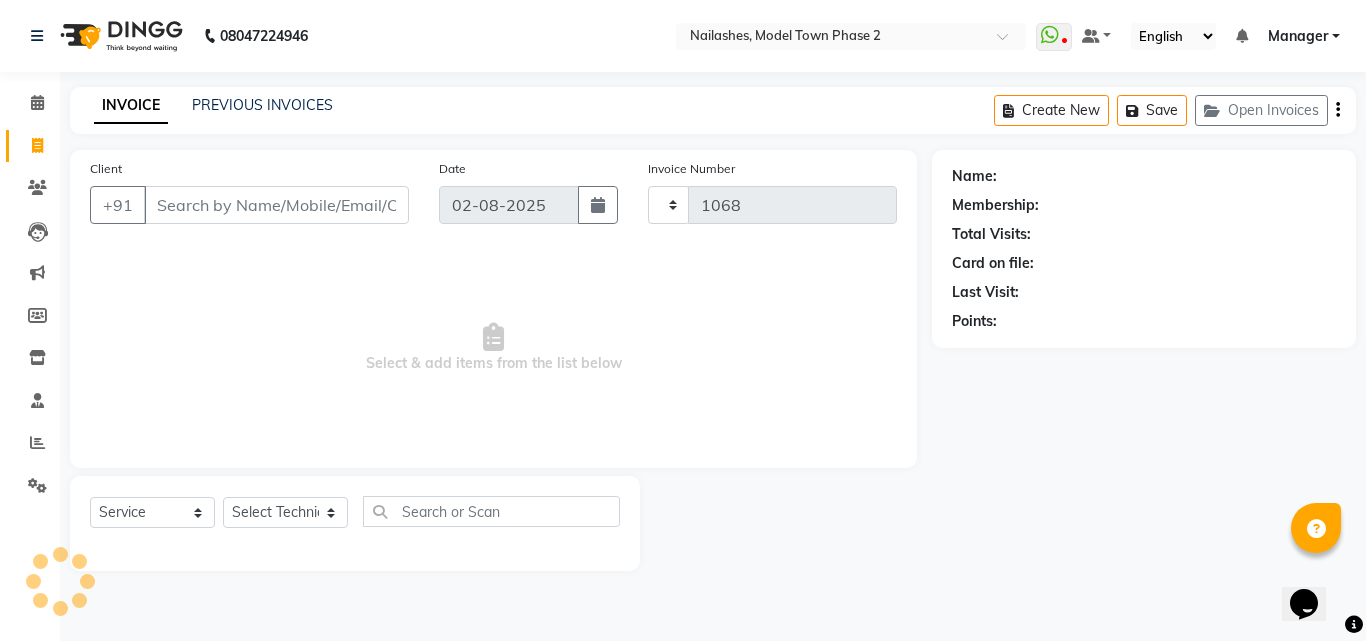 select on "3840" 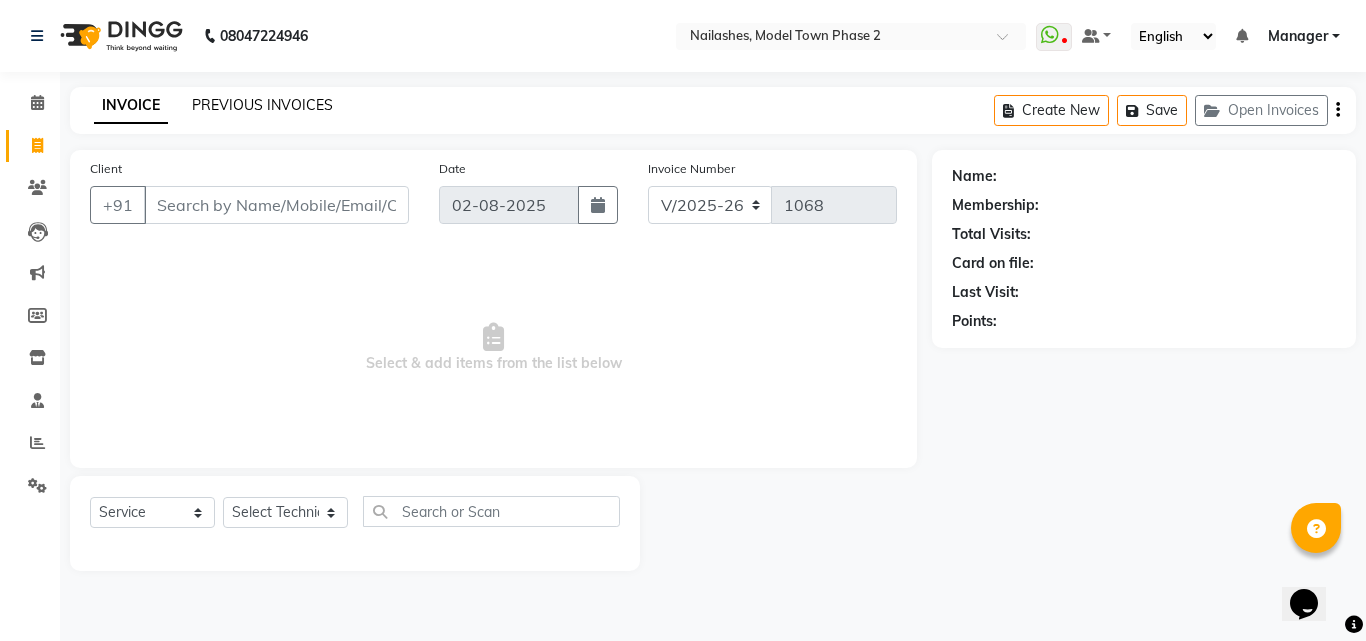 click on "PREVIOUS INVOICES" 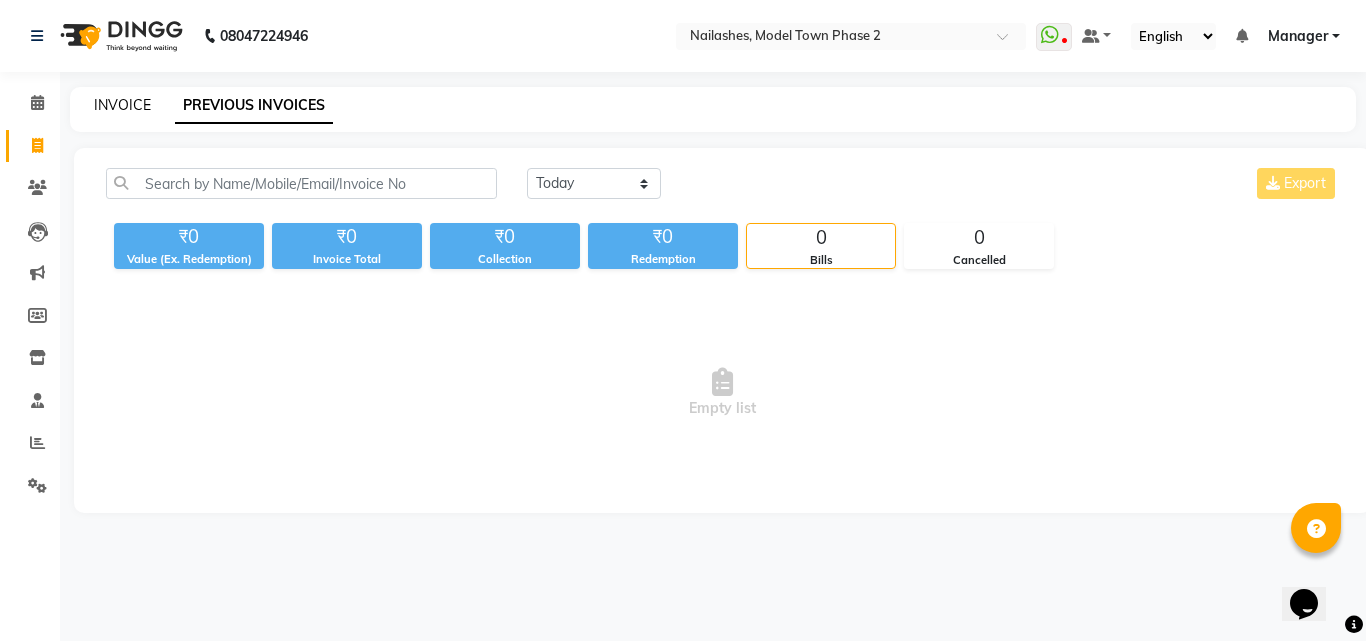 click on "INVOICE" 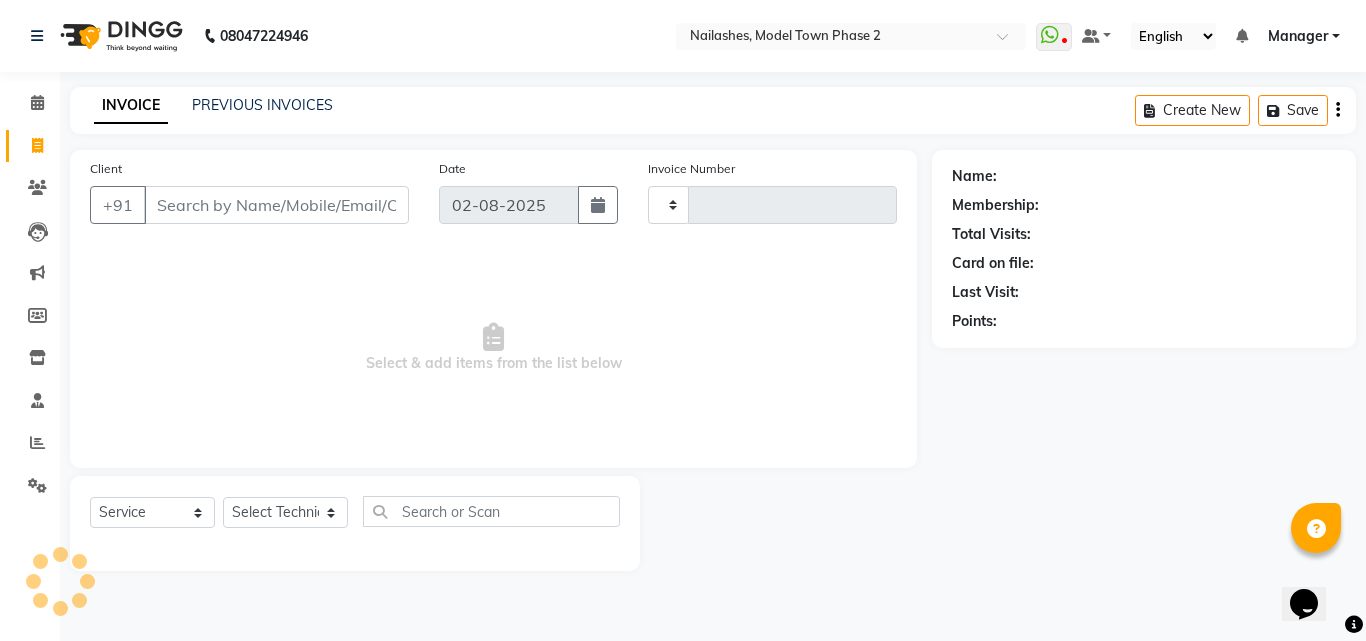 type on "1068" 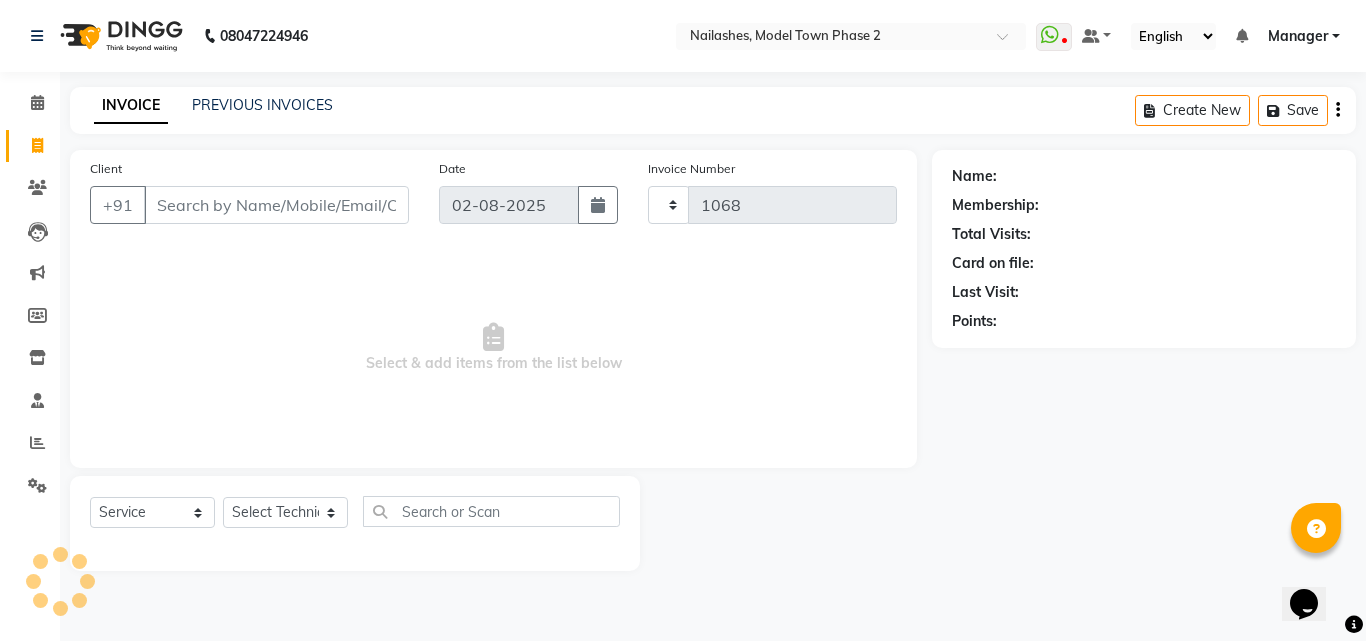 select on "3840" 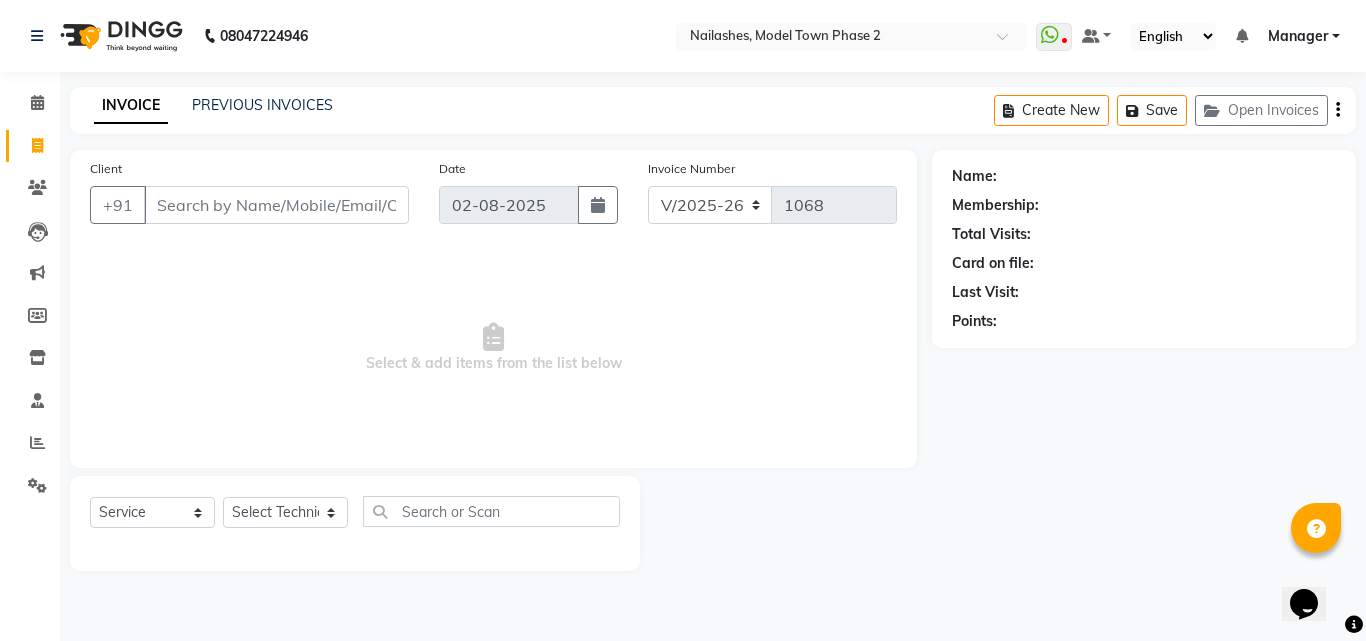 click on "Client" at bounding box center [276, 205] 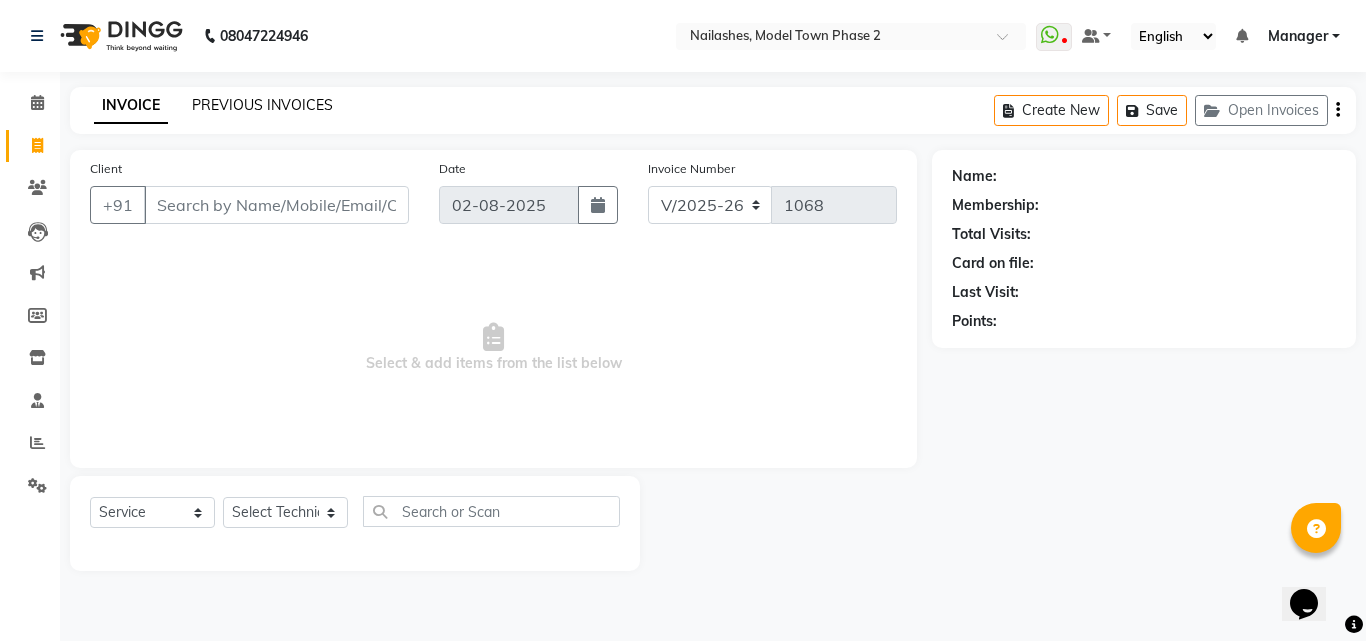 click on "PREVIOUS INVOICES" 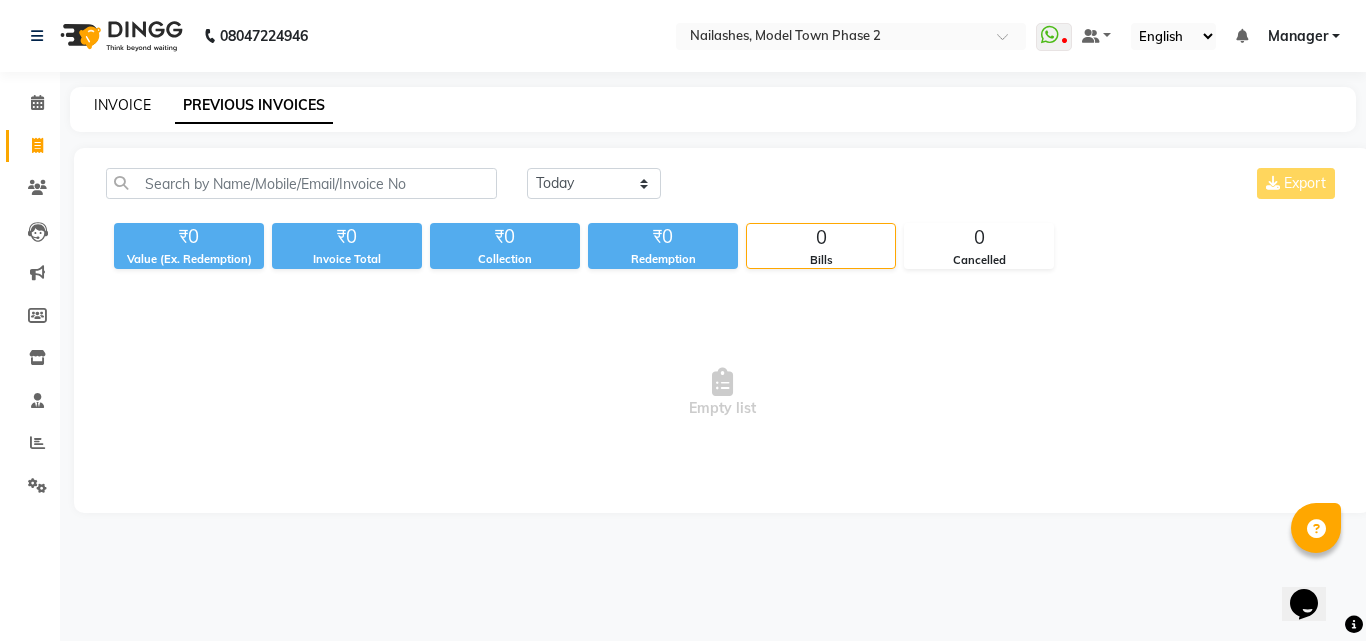 click on "INVOICE" 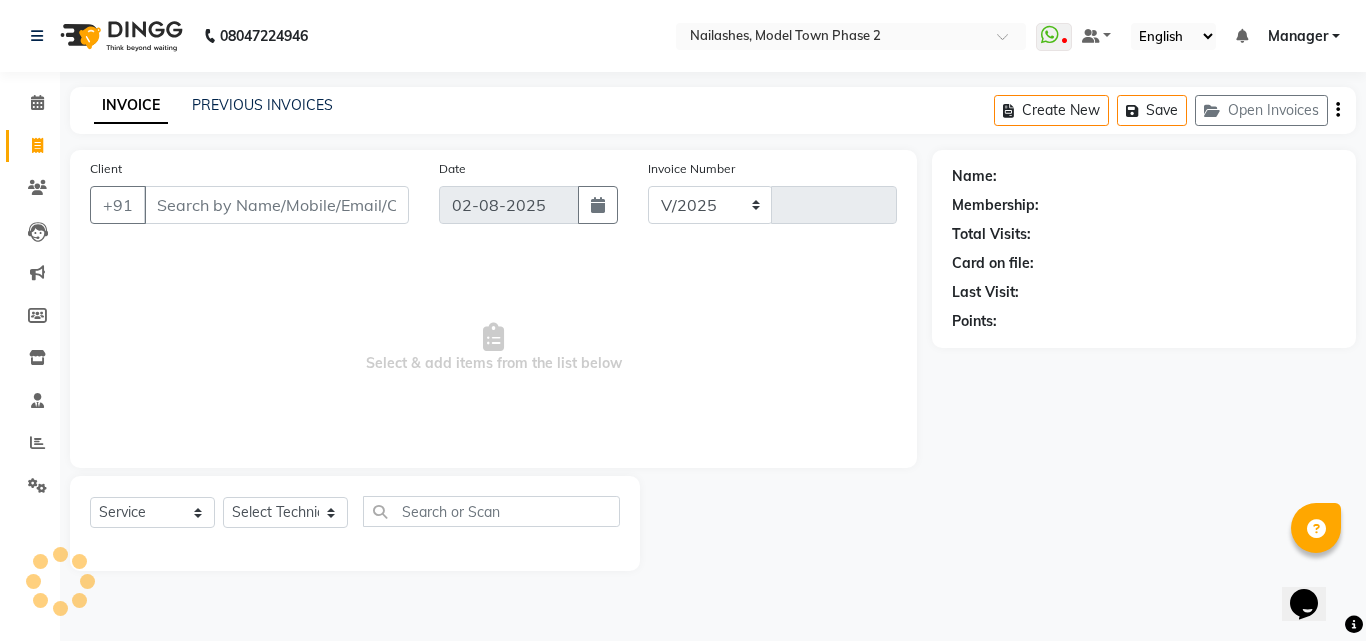 select on "3840" 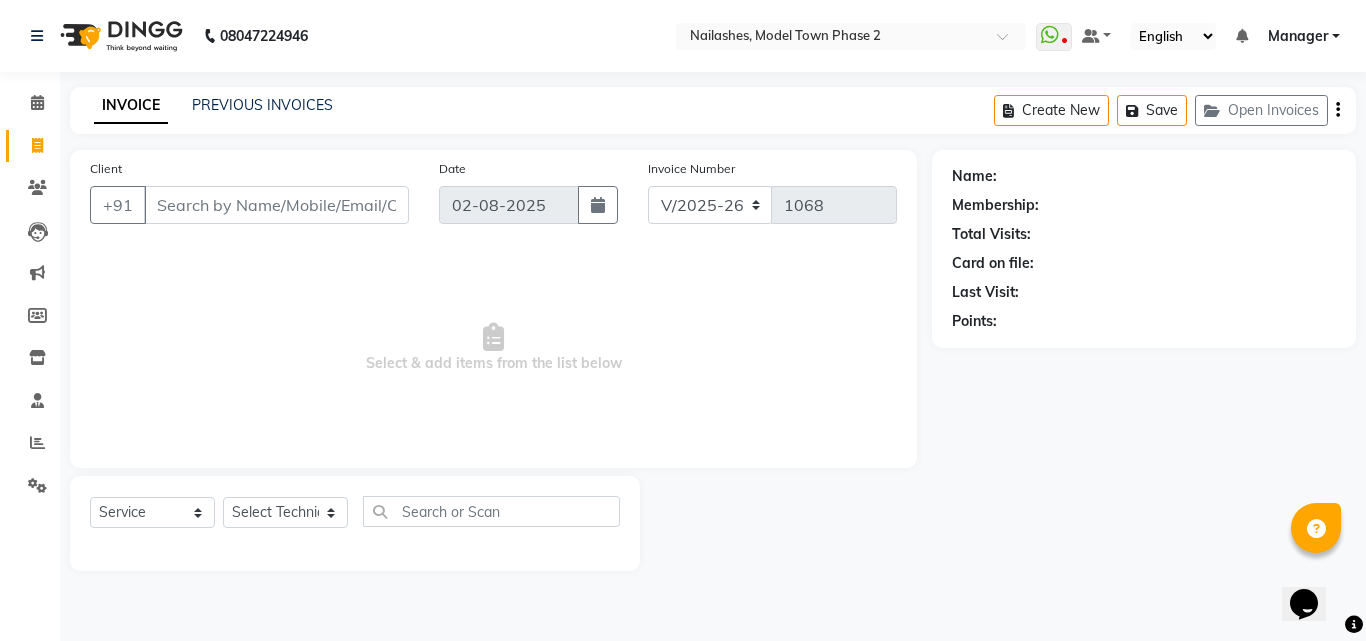 click on "Client" at bounding box center (276, 205) 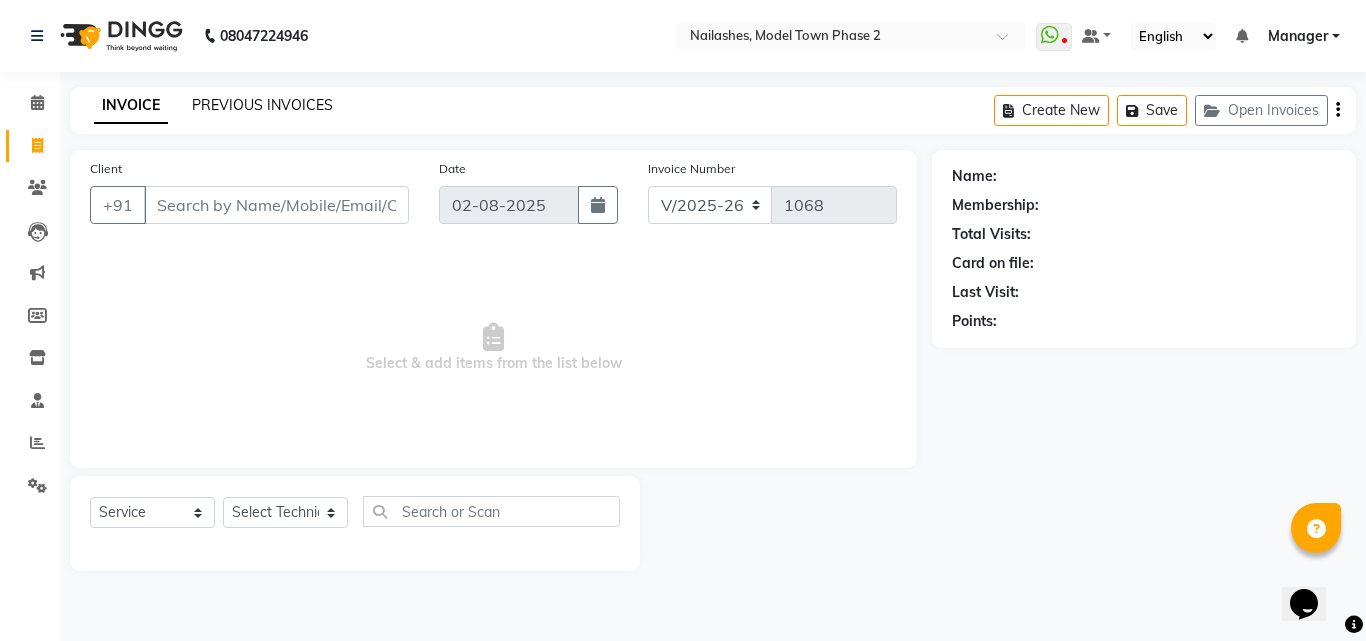 click on "PREVIOUS INVOICES" 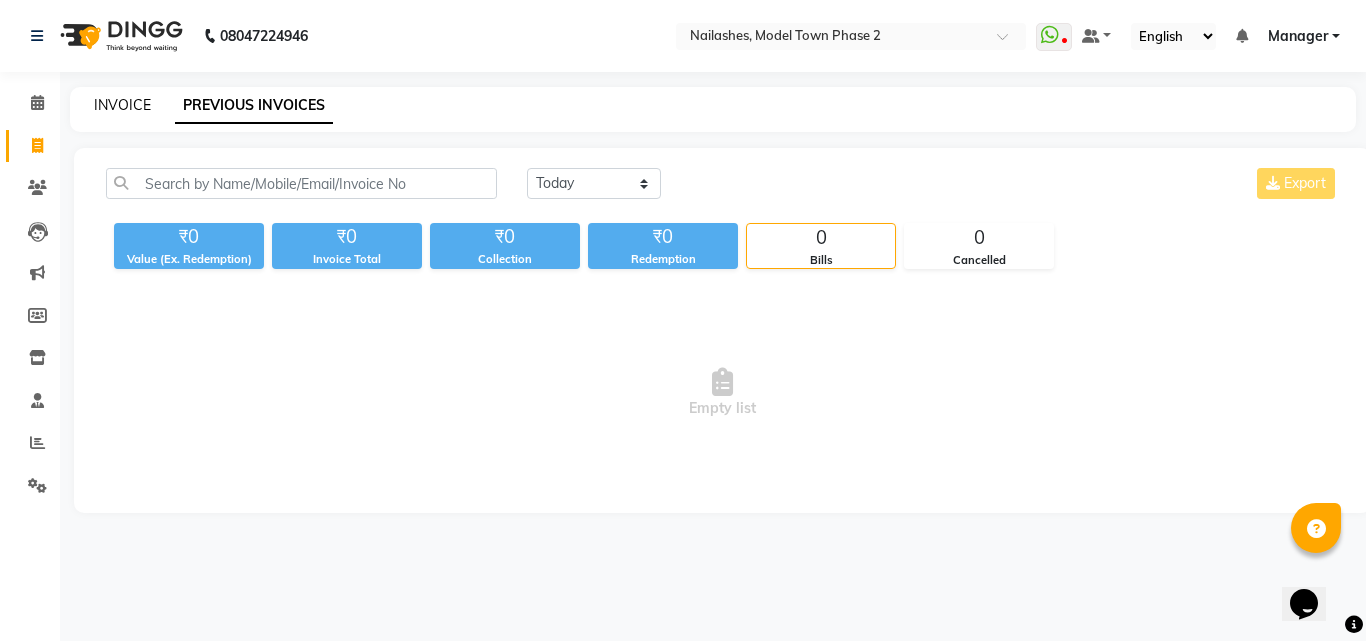 click on "INVOICE" 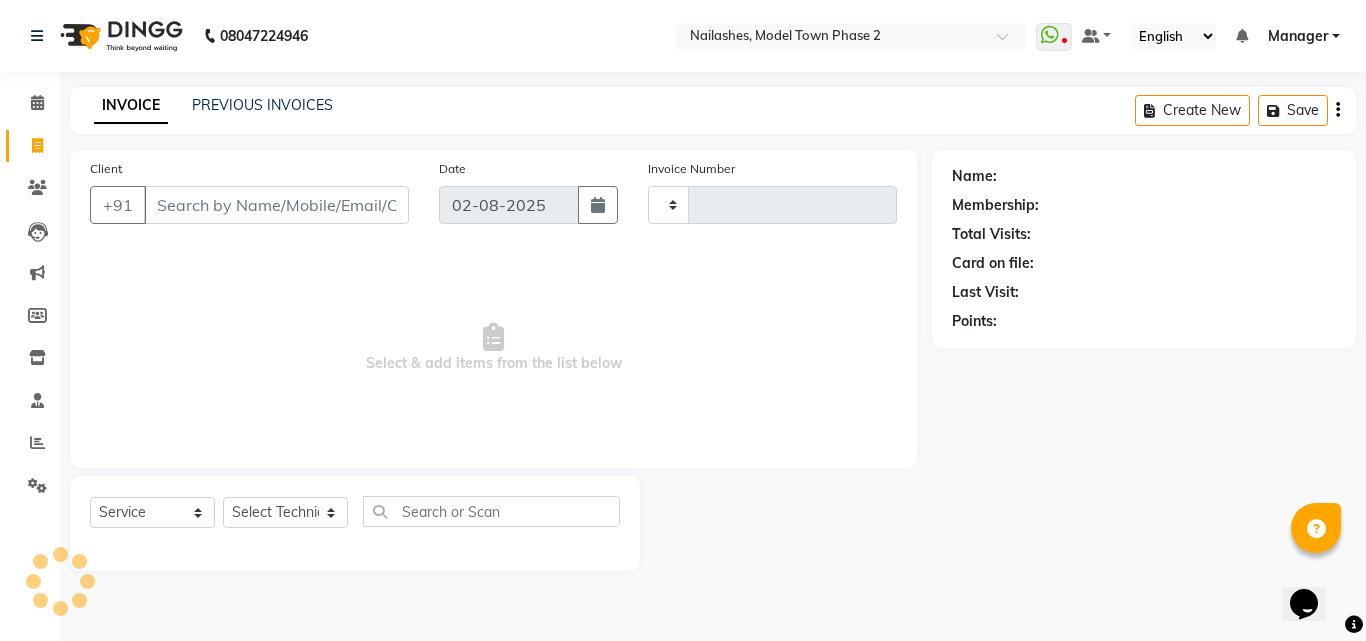 type on "1068" 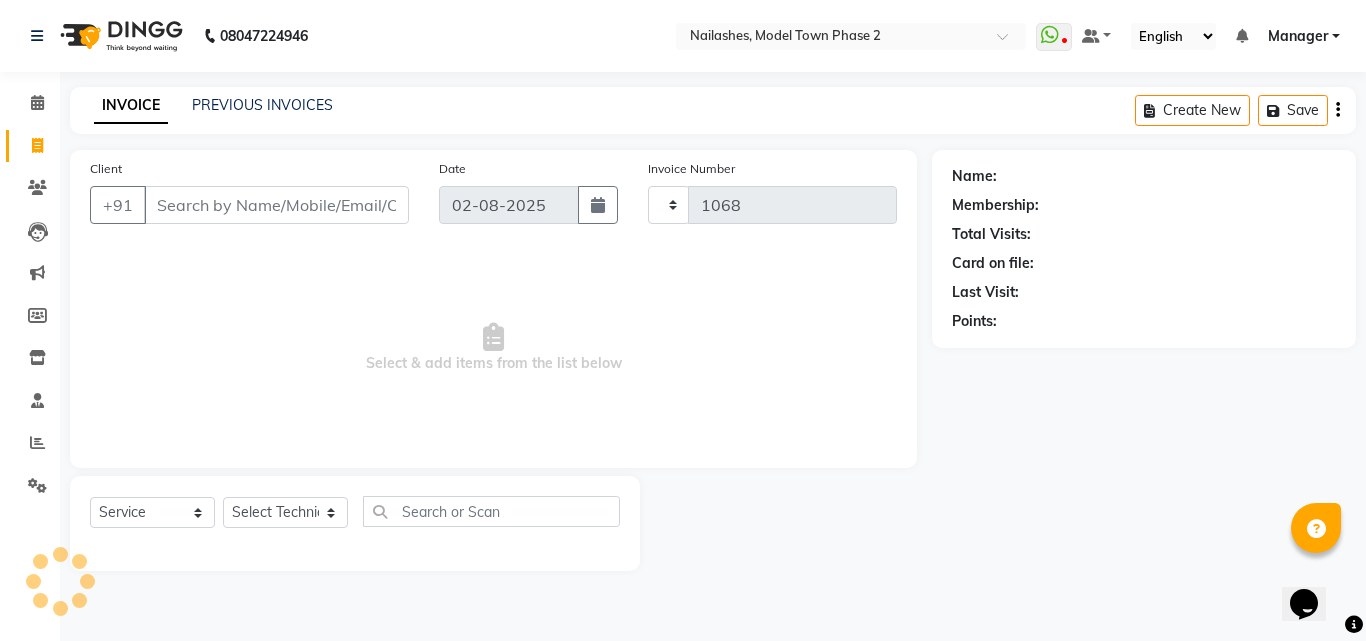select on "3840" 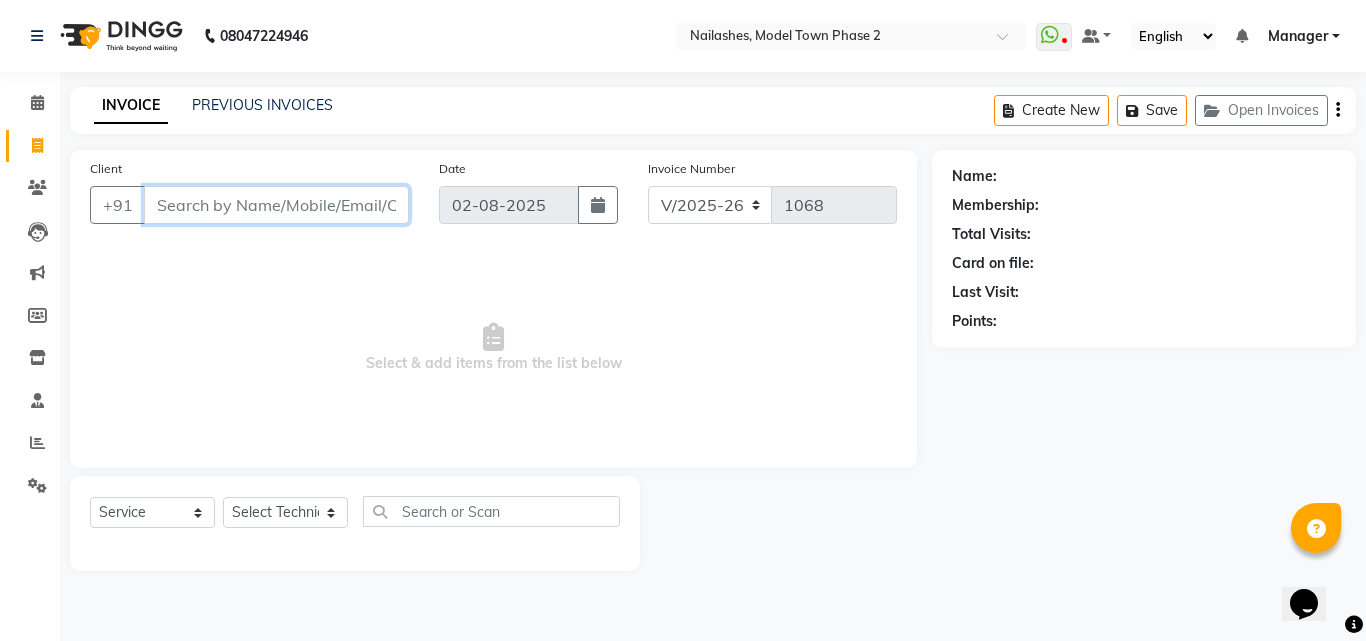 click on "Client" at bounding box center [276, 205] 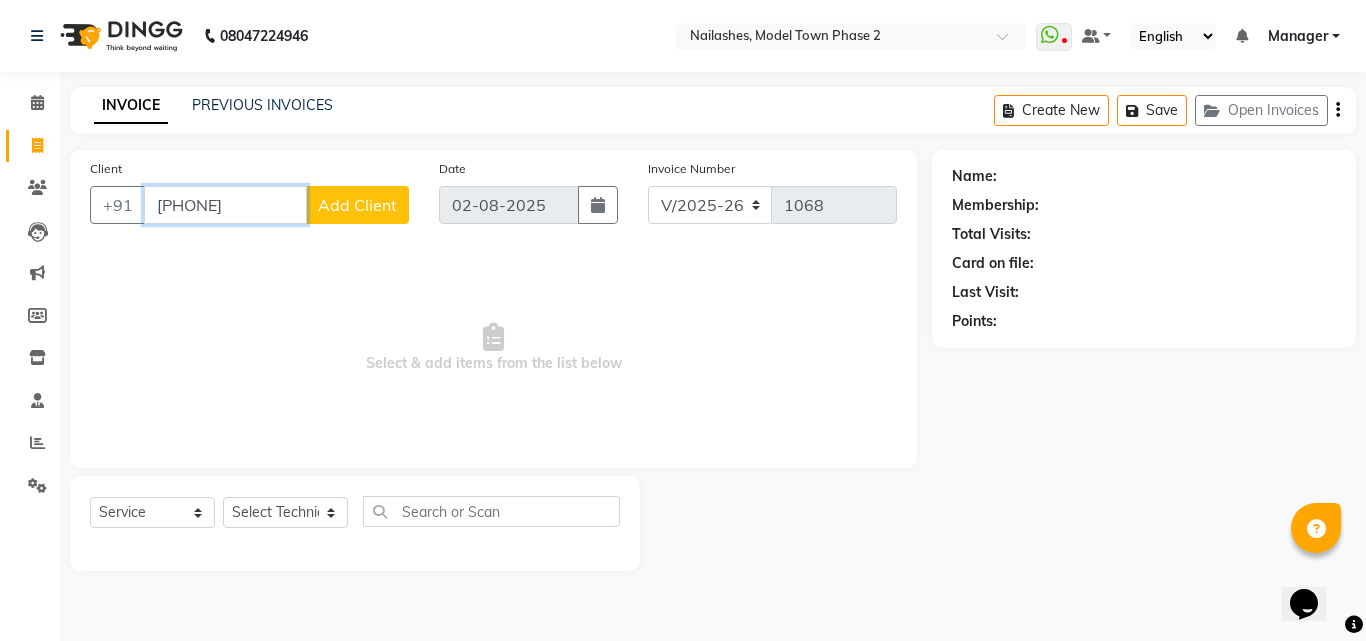 click on "[PHONE]" at bounding box center (225, 205) 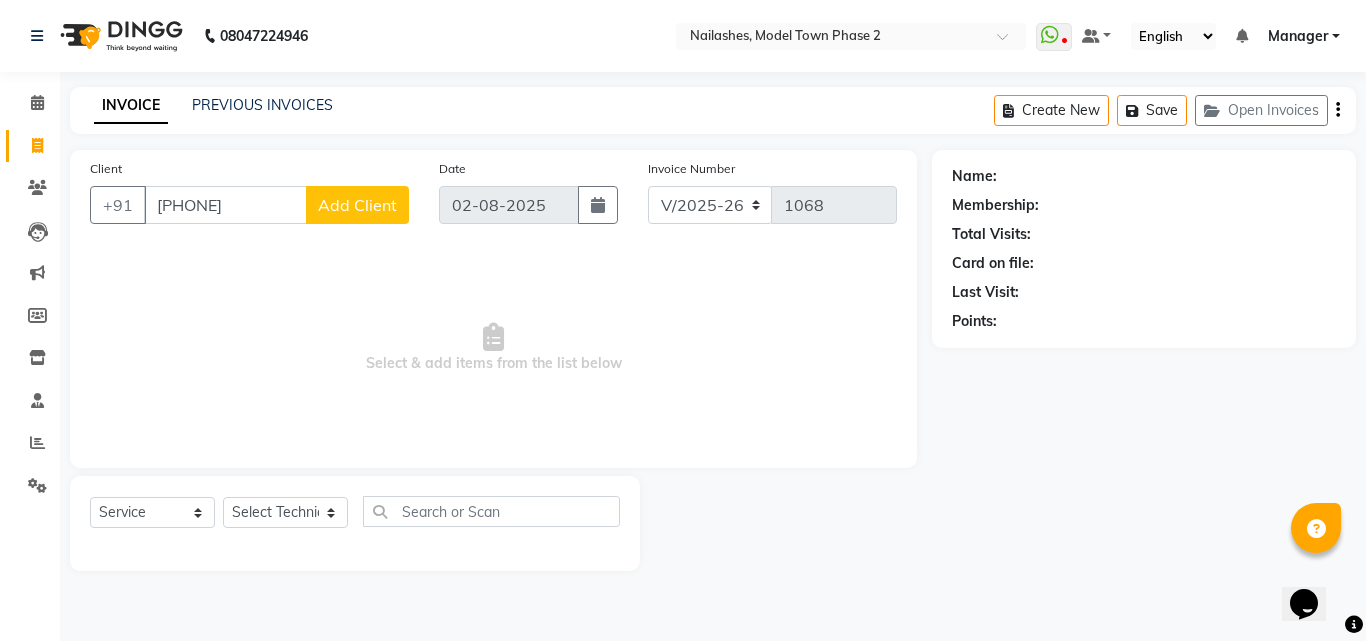 click on "Add Client" 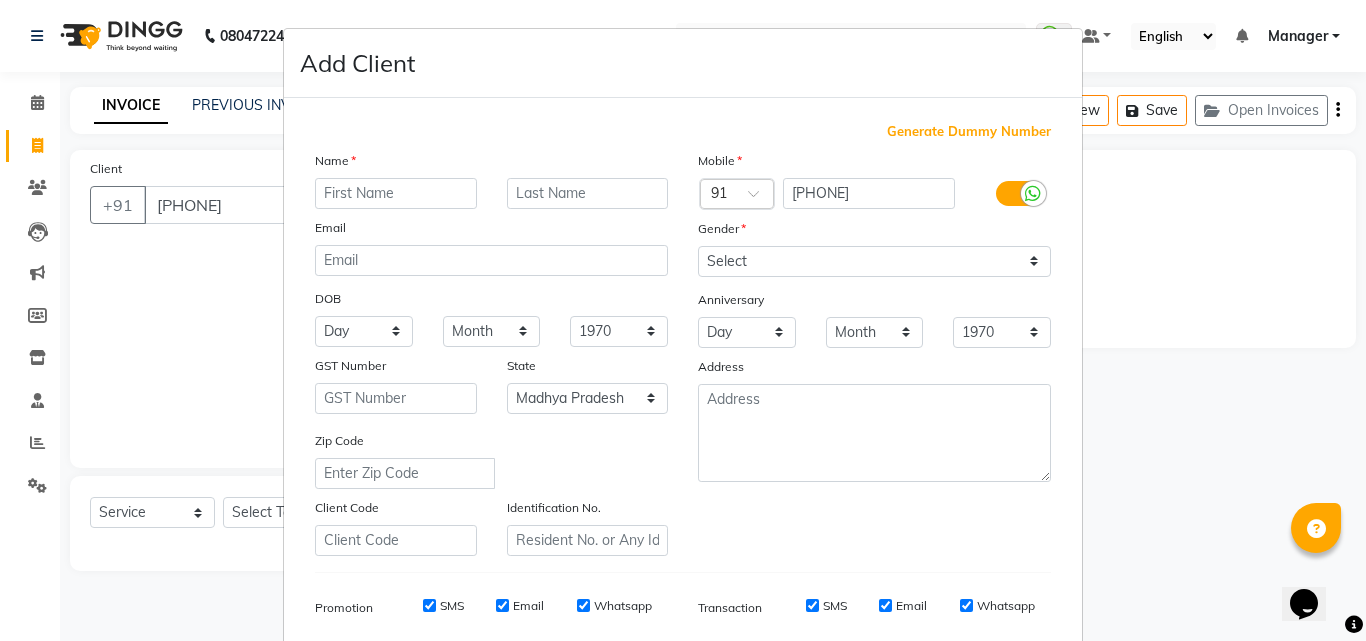 click at bounding box center [396, 193] 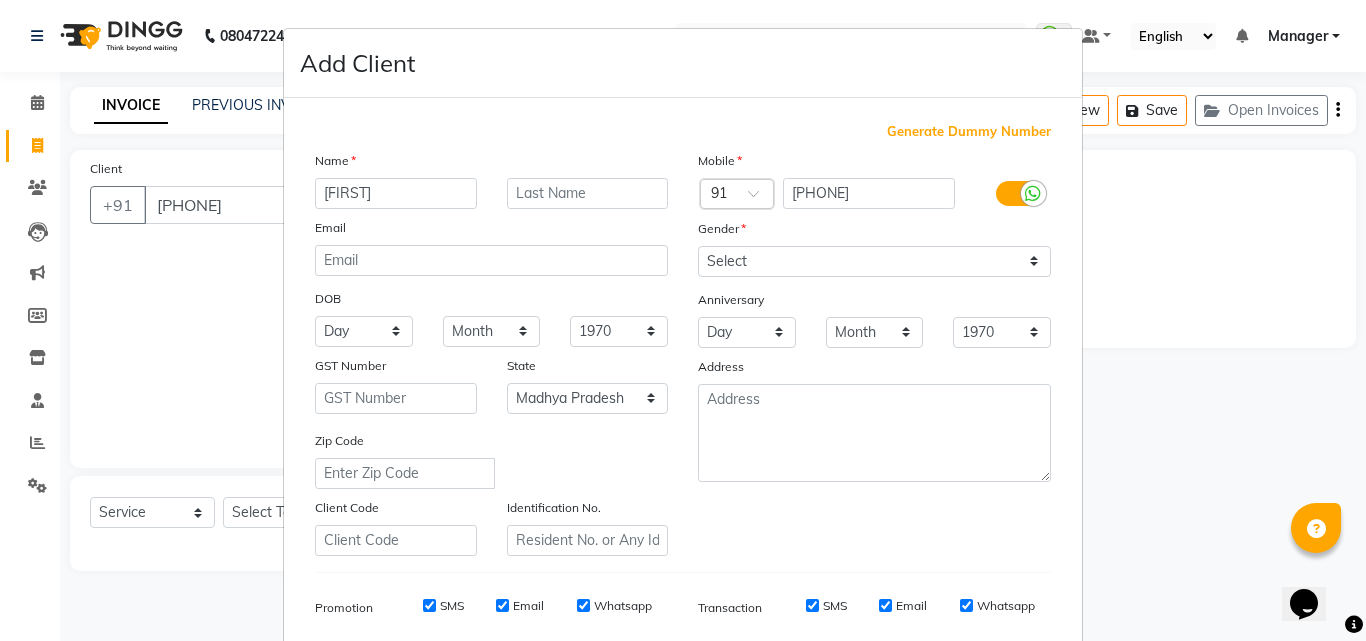 type on "[FIRST]" 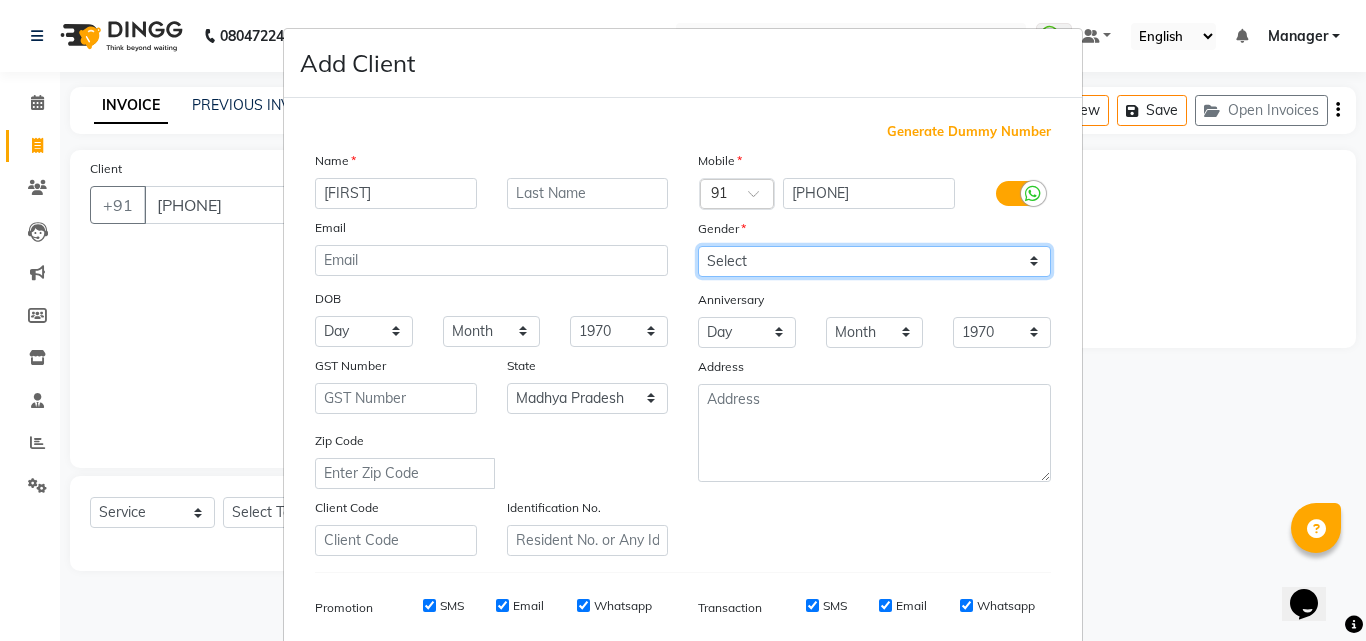 click on "Select Male Female Other Prefer Not To Say" at bounding box center (874, 261) 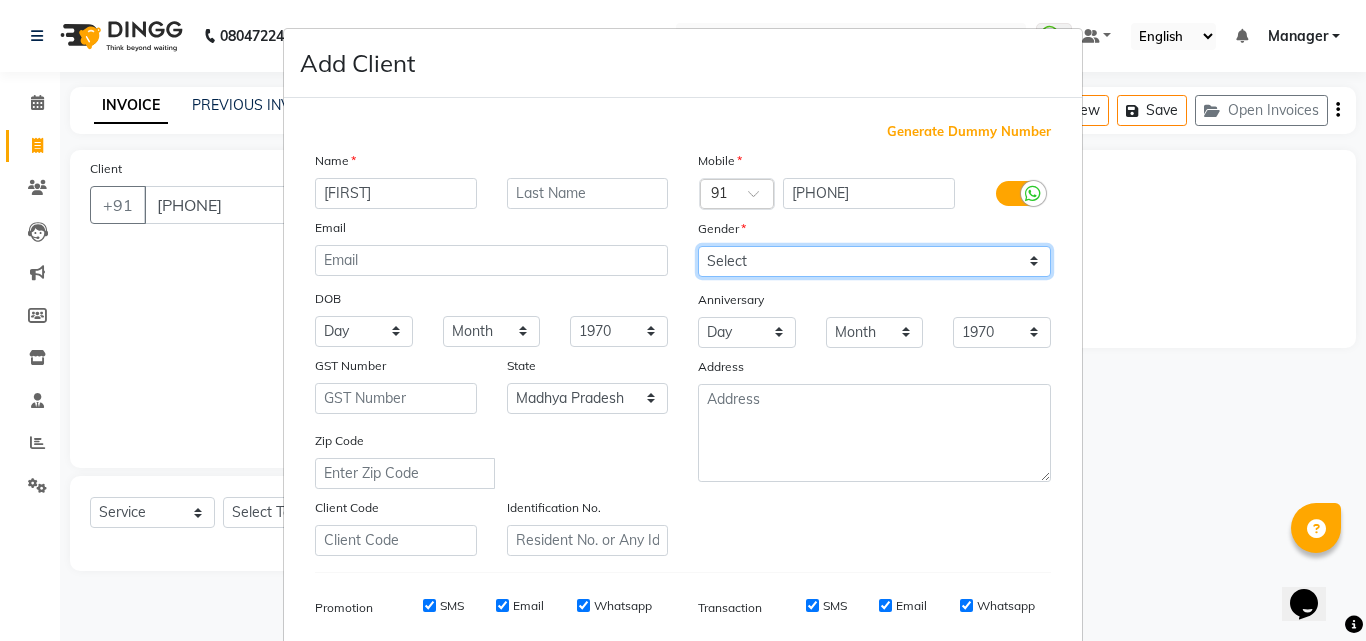select on "female" 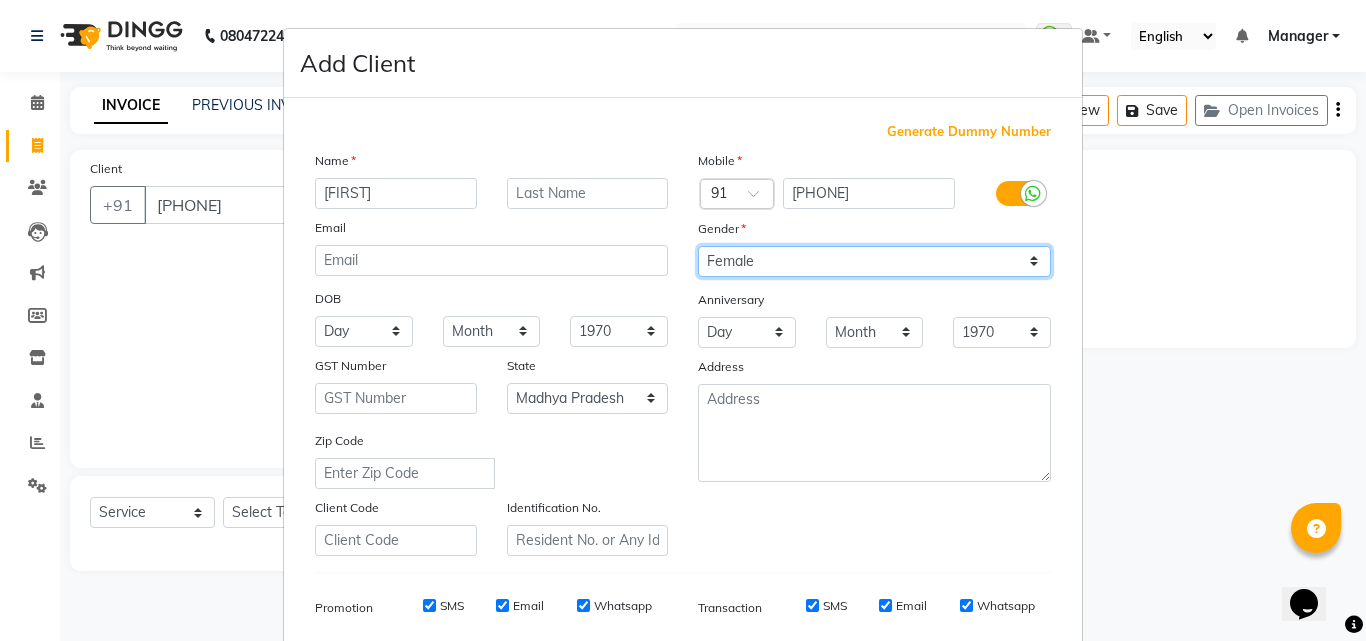 click on "Select Male Female Other Prefer Not To Say" at bounding box center [874, 261] 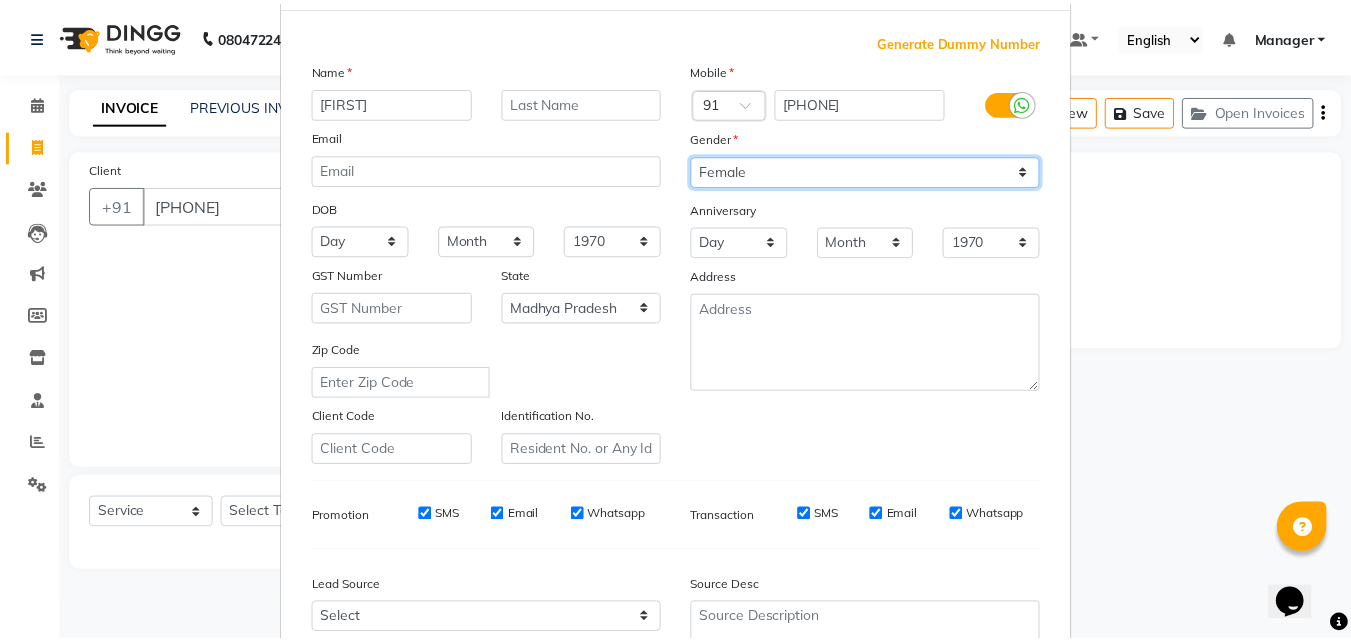 scroll, scrollTop: 282, scrollLeft: 0, axis: vertical 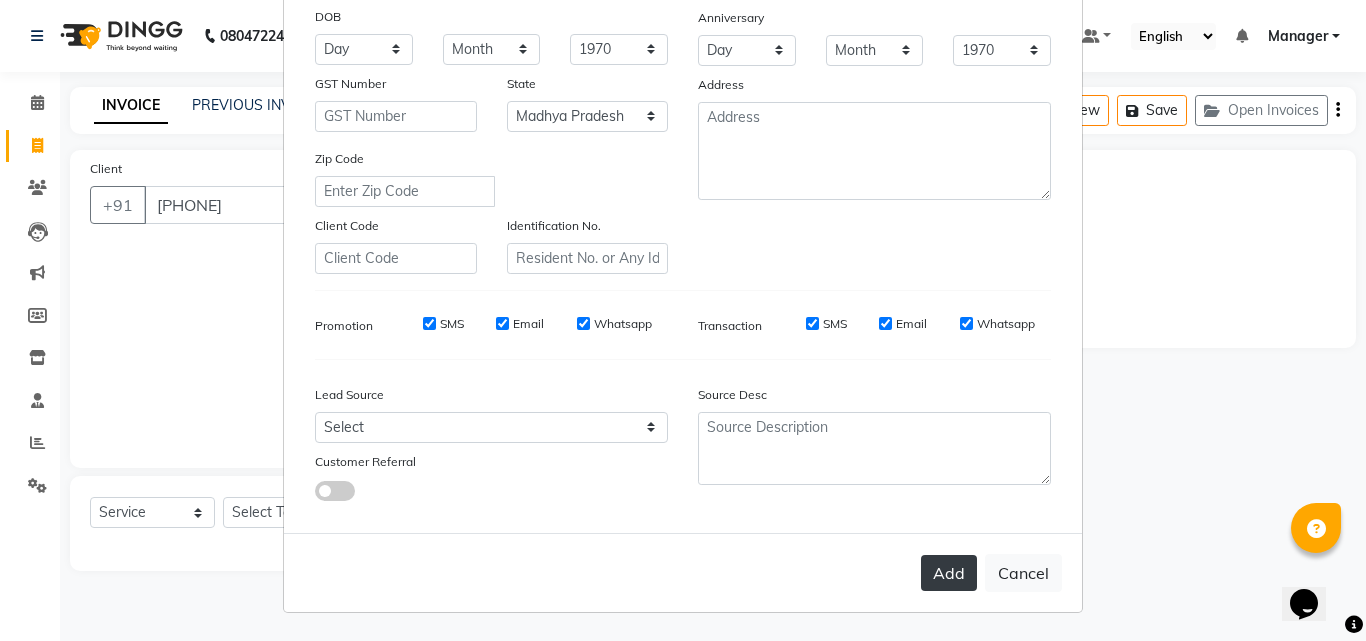 click on "Add" at bounding box center [949, 573] 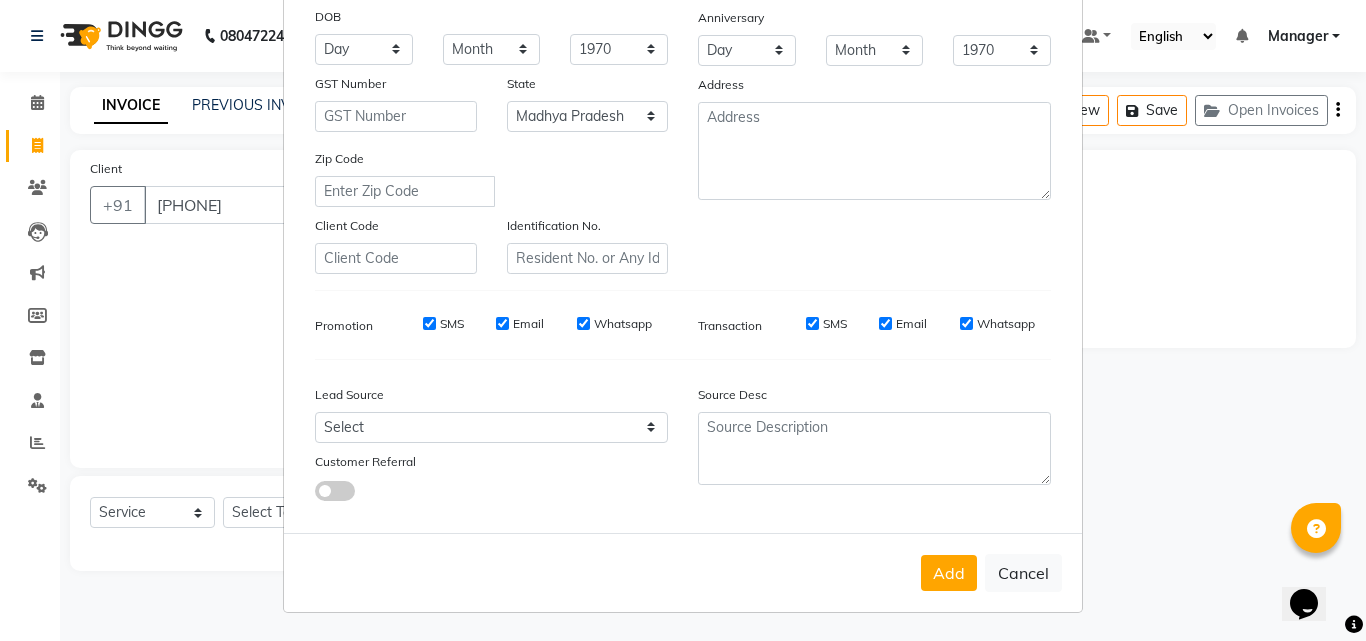 click on "Add   Cancel" at bounding box center [683, 572] 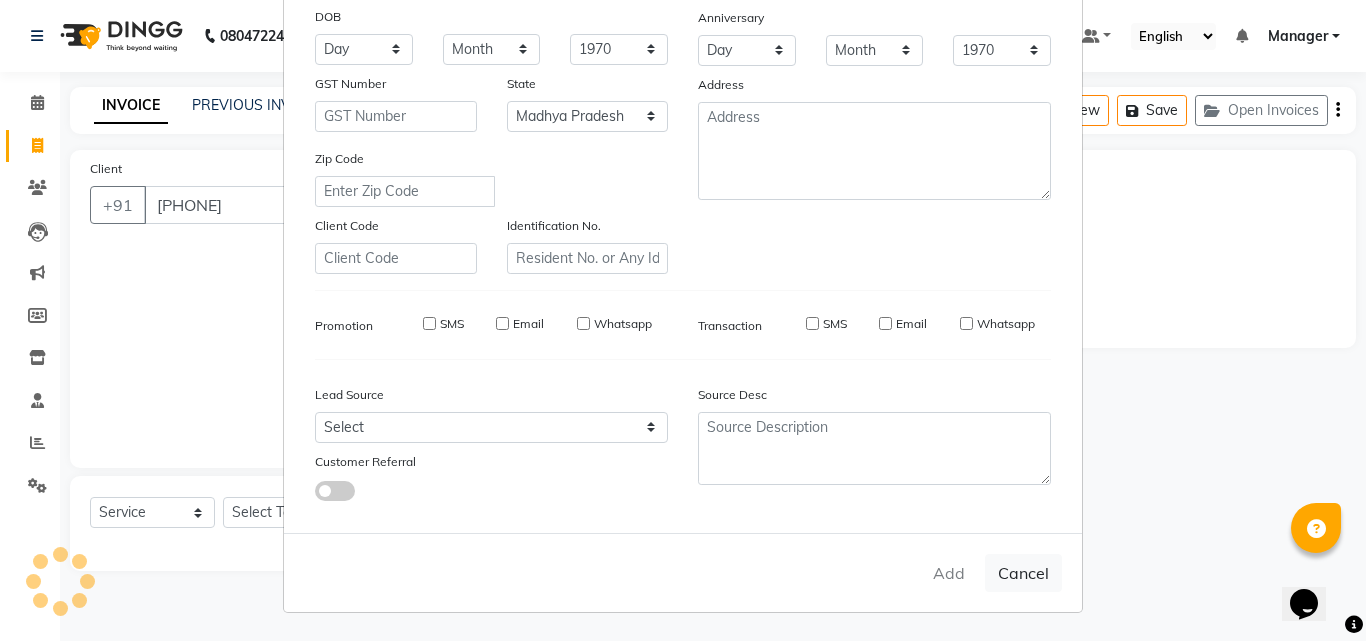 type on "77******22" 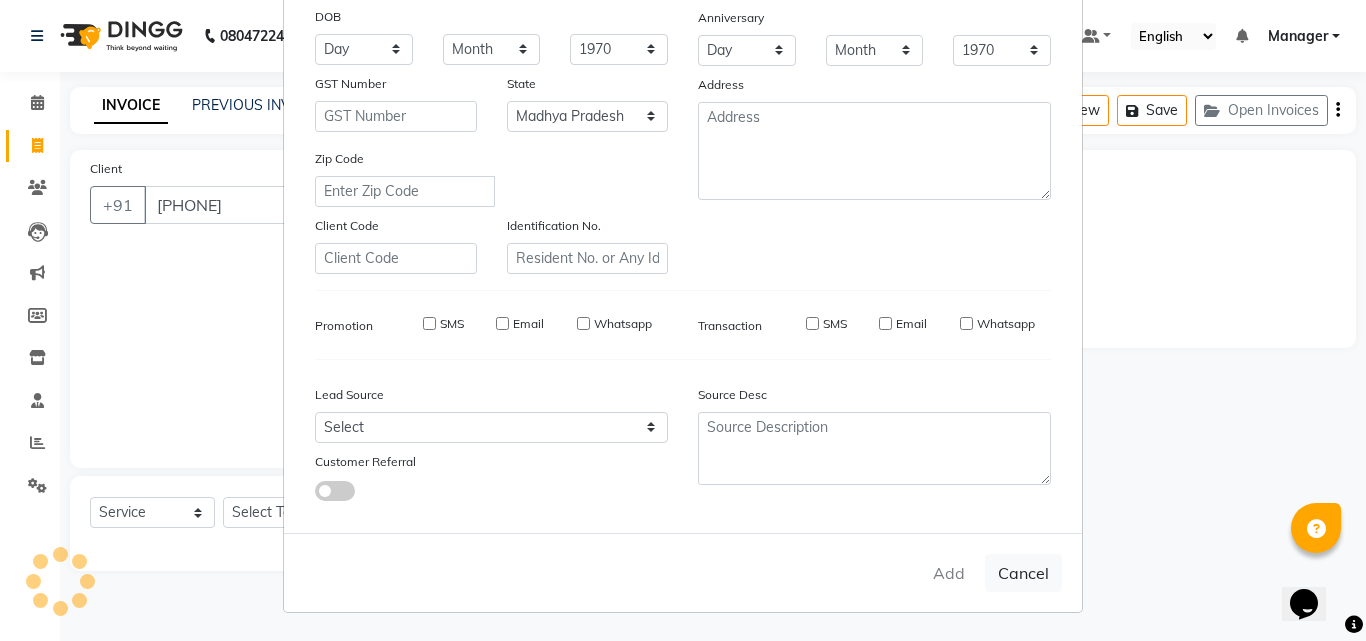 type 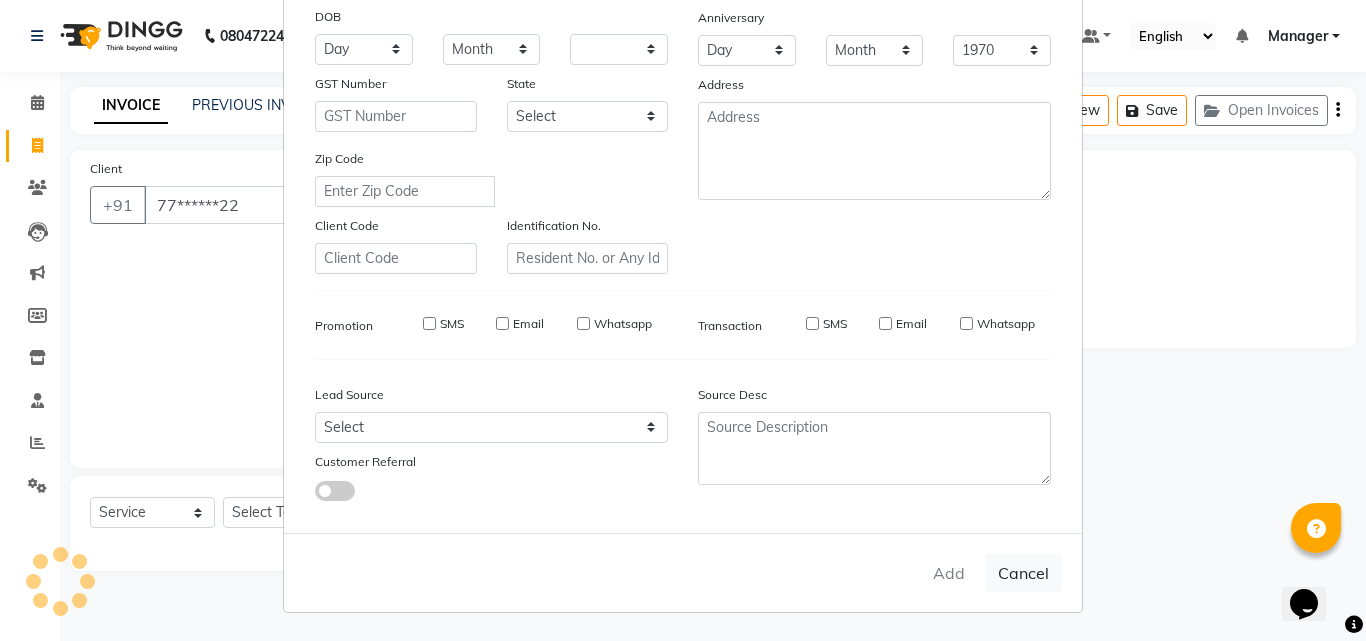 select 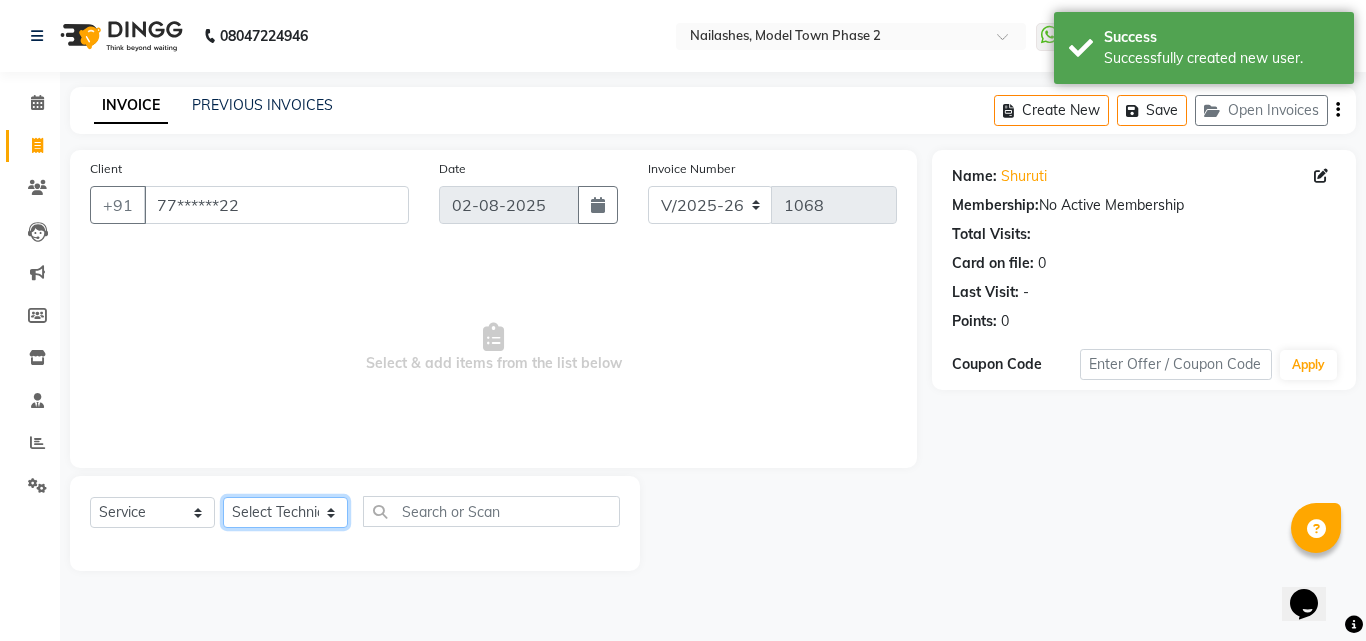 click on "Select Technician [FIRST] [LAST] kajal Manager [FIRST] [LAST] [FIRST] [FIRST] [FIRST] [FIRST]" 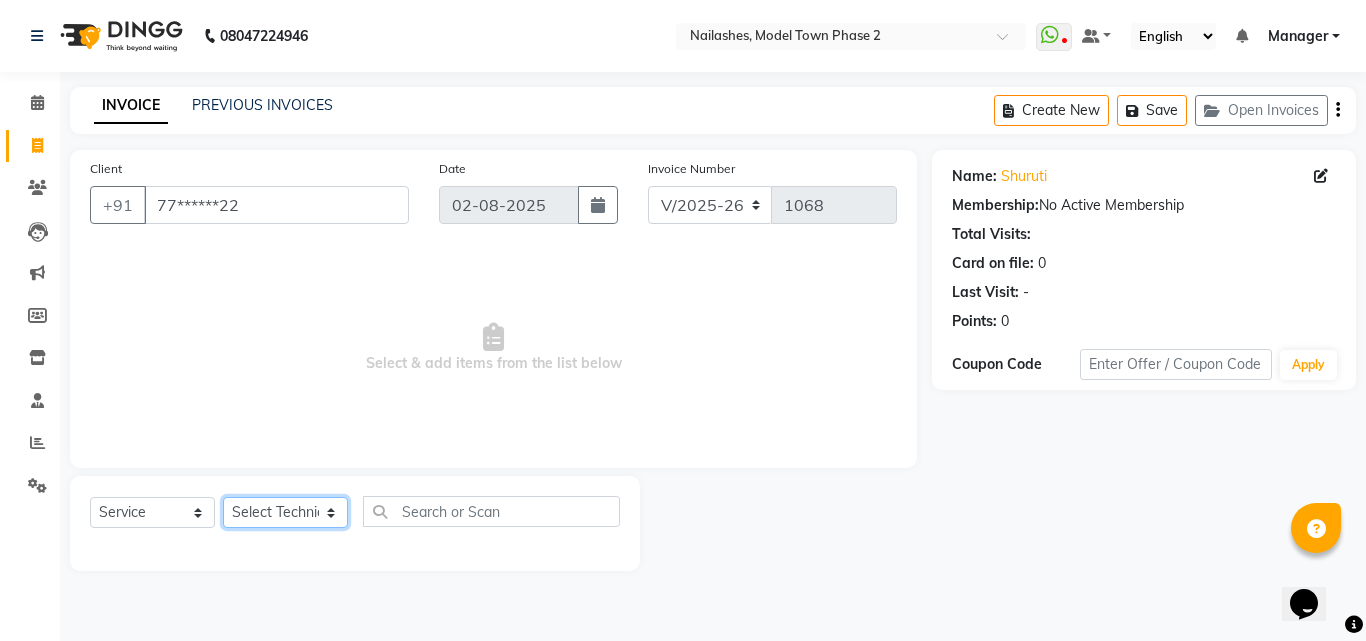 click on "Select Technician [FIRST] [LAST] kajal Manager [FIRST] [LAST] [FIRST] [FIRST] [FIRST] [FIRST]" 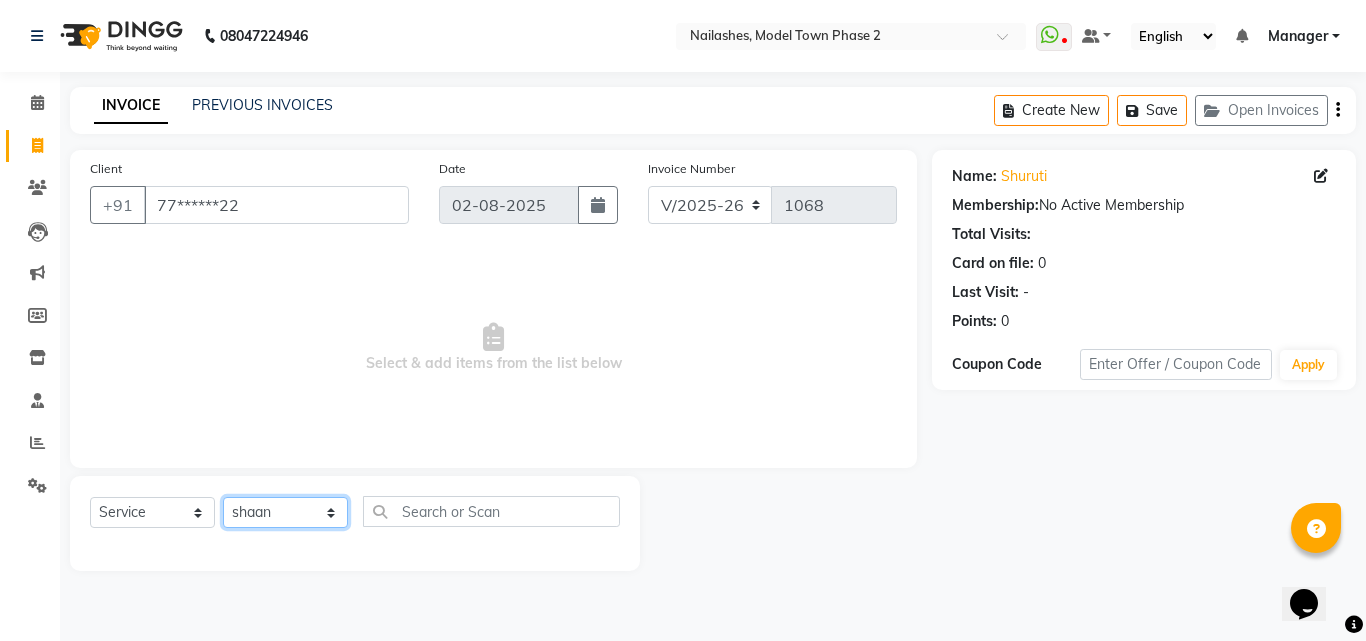 click on "Select Technician [FIRST] [LAST] kajal Manager [FIRST] [LAST] [FIRST] [FIRST] [FIRST] [FIRST]" 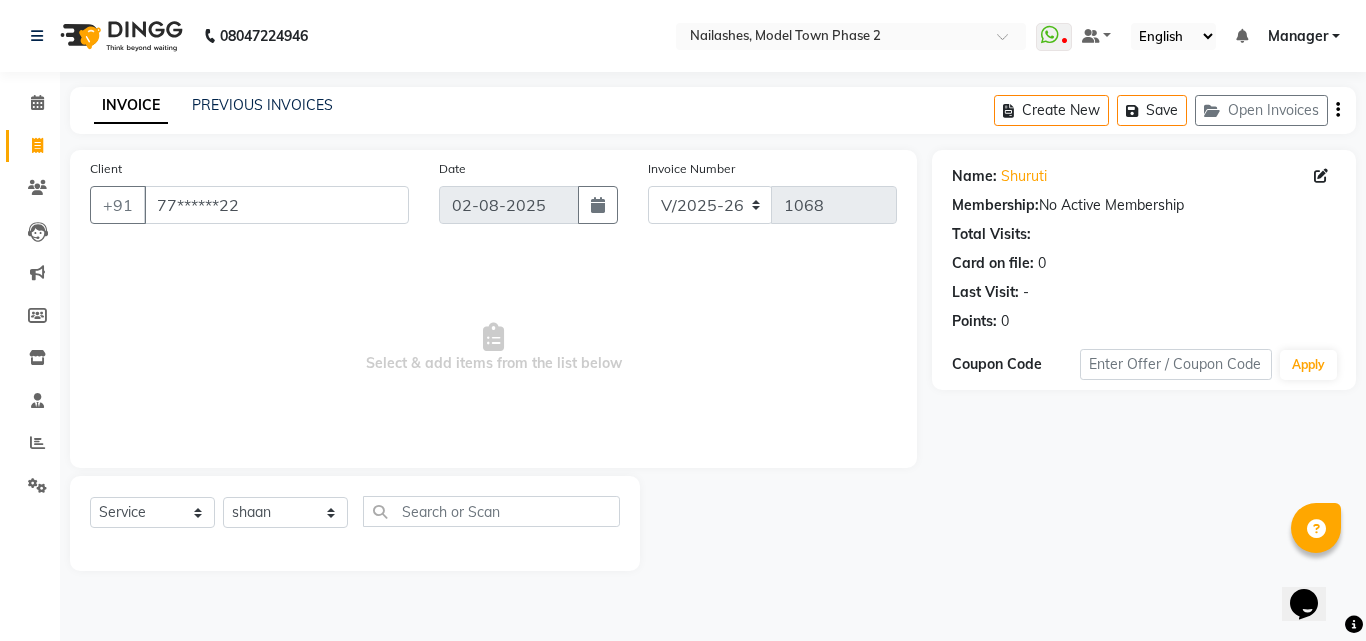 click on "Select & add items from the list below" at bounding box center (493, 348) 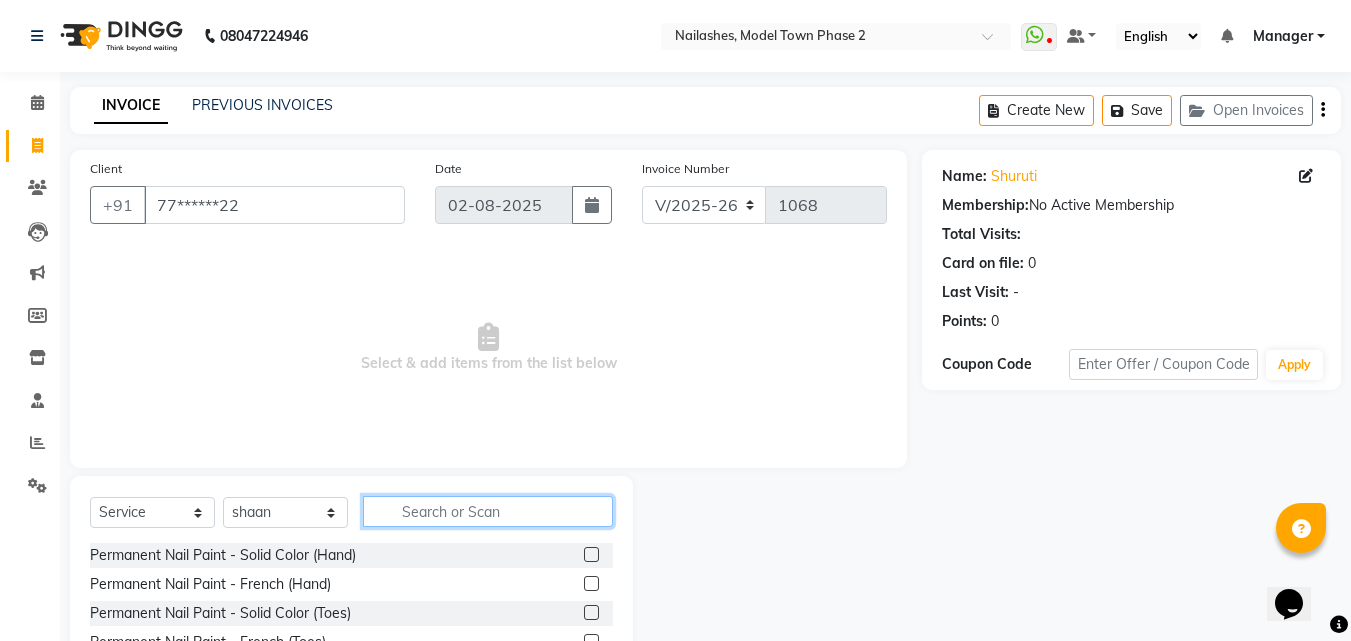 click 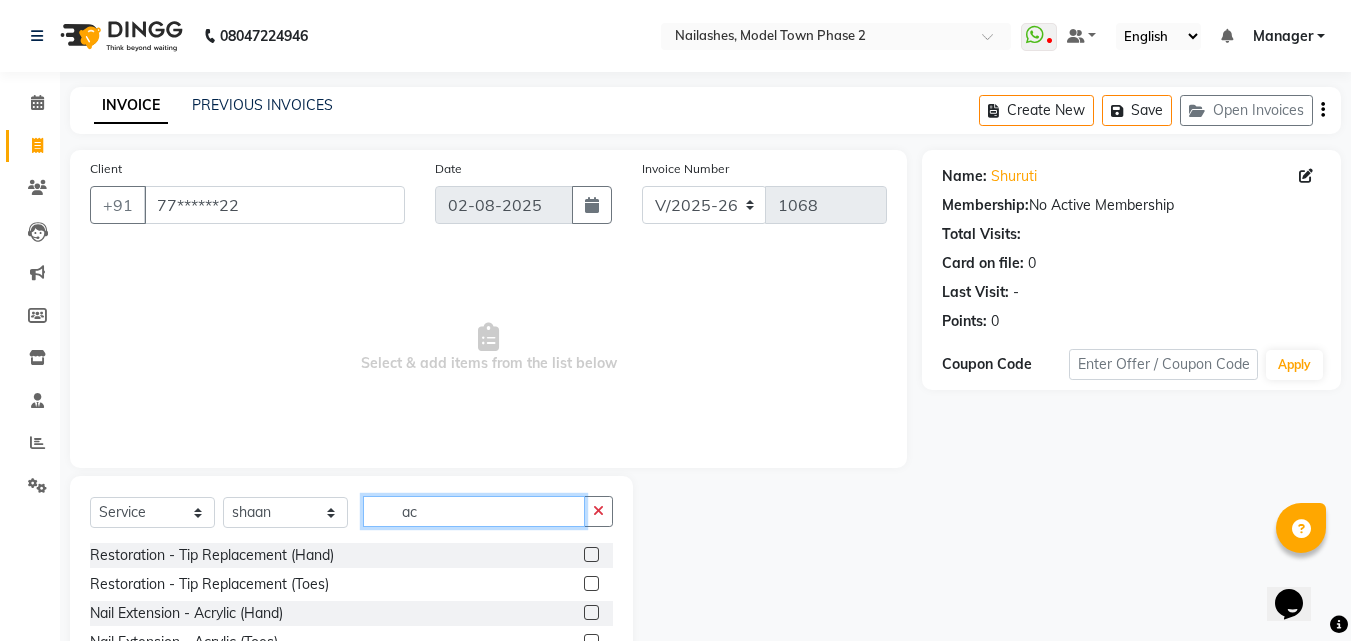 type on "ac" 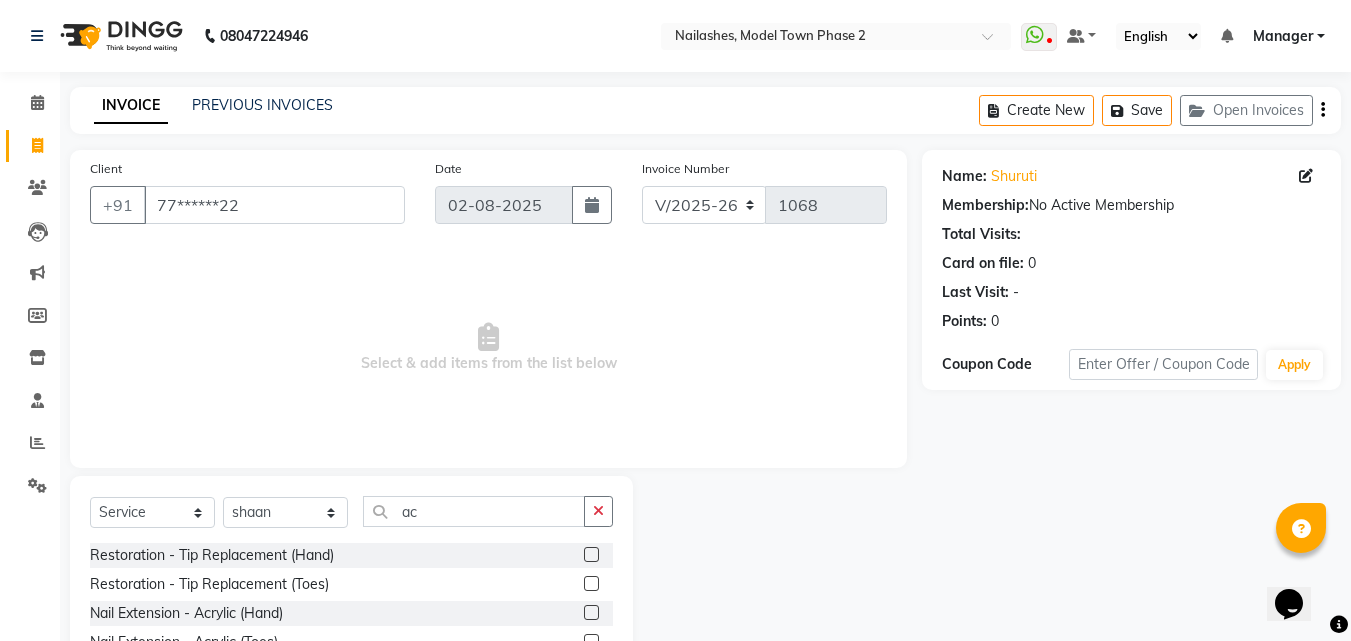 click 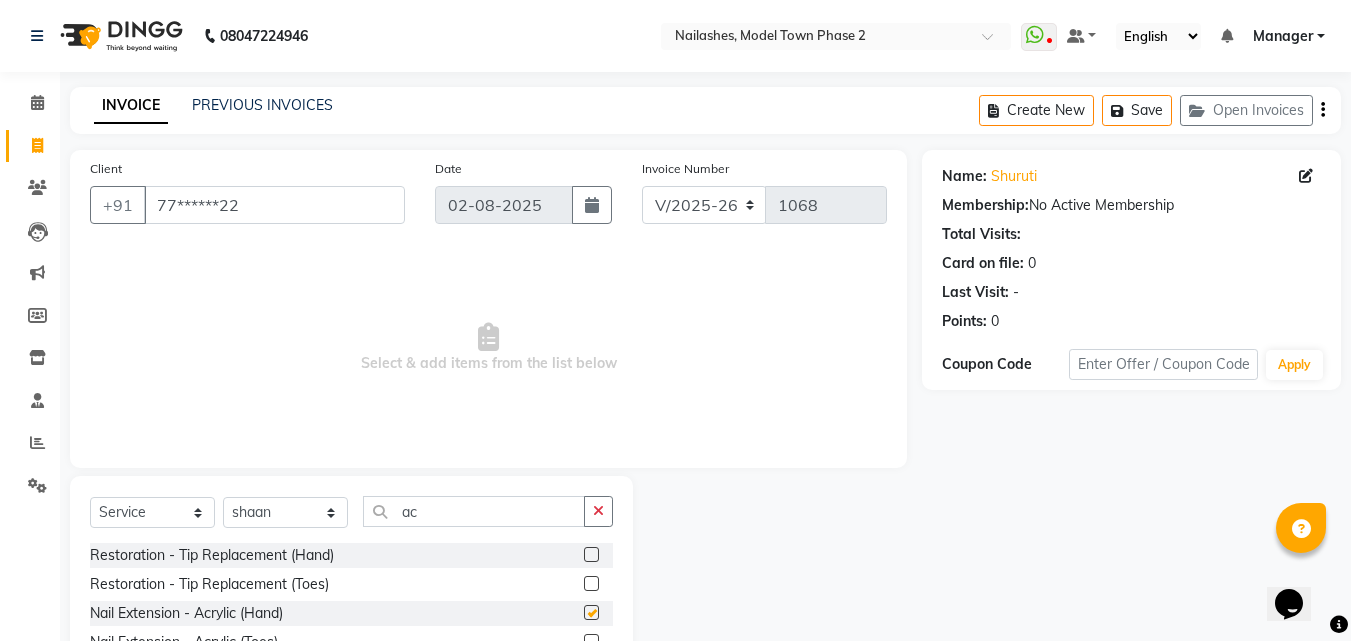click 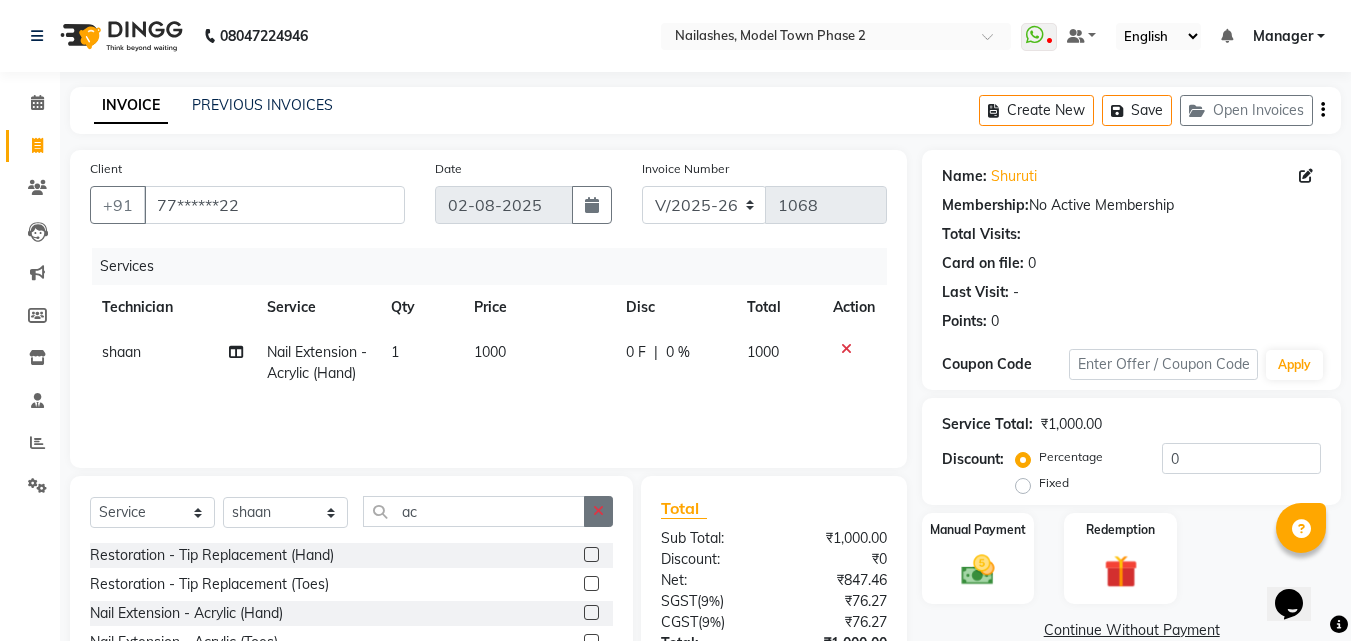 click 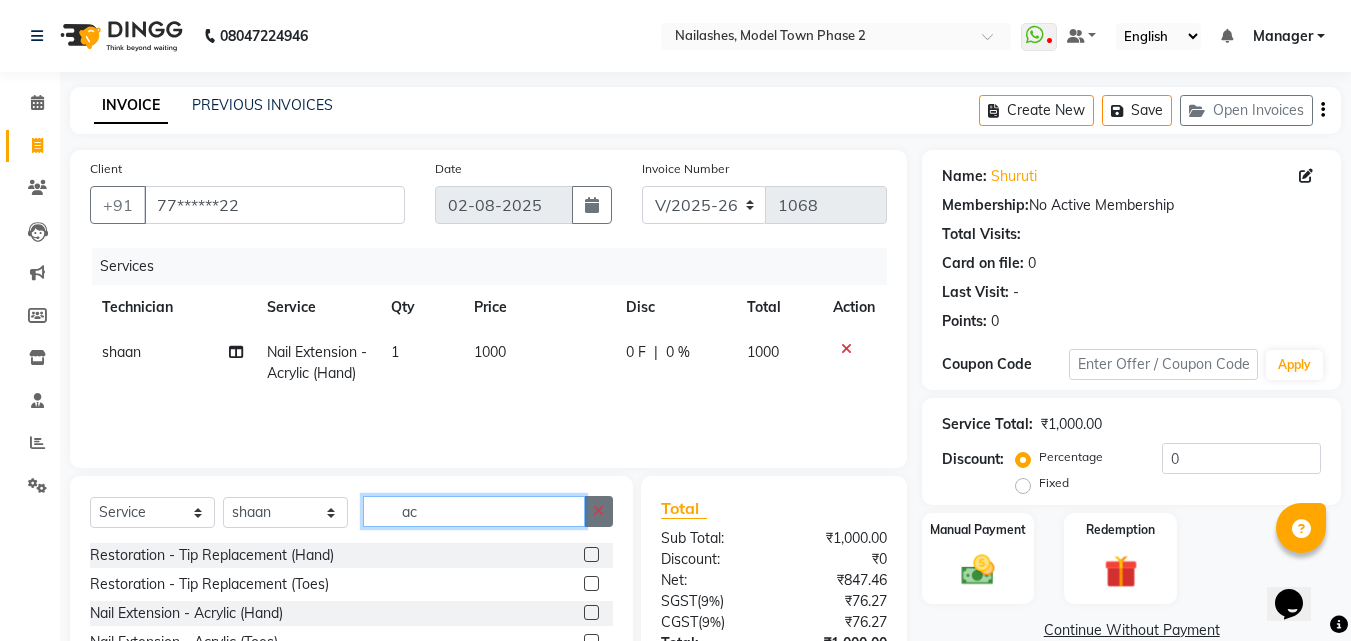 click on "ac" 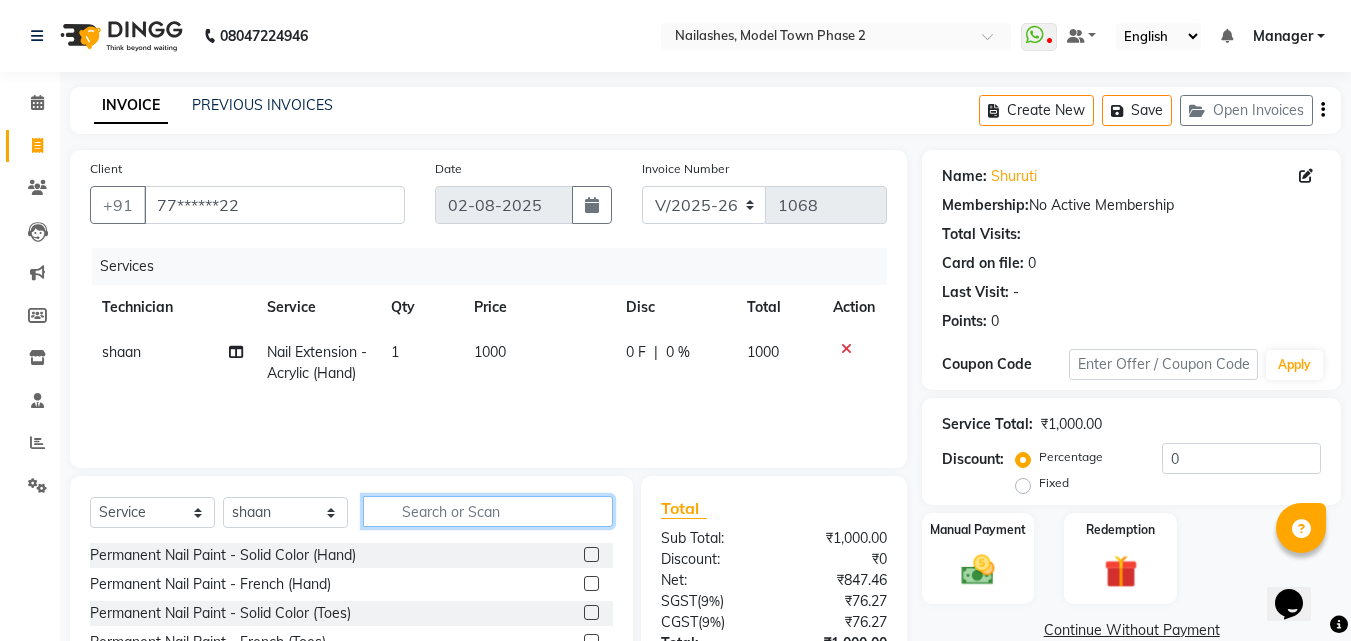 click 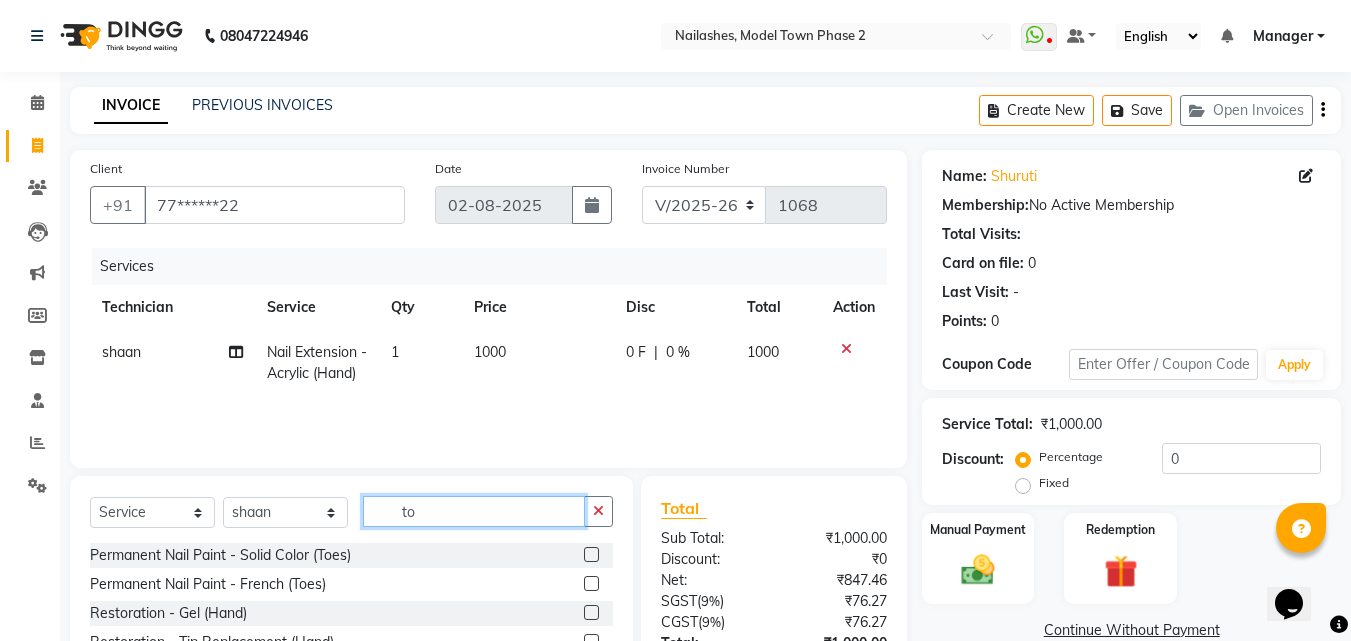 type on "to" 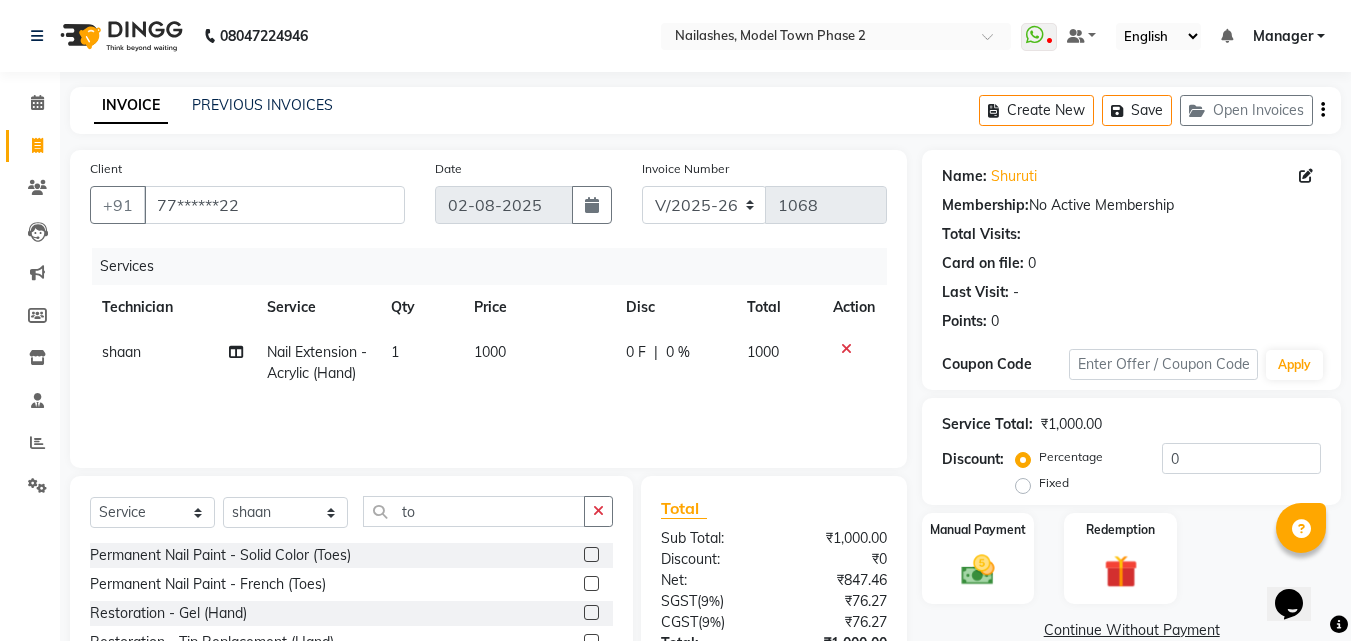 click 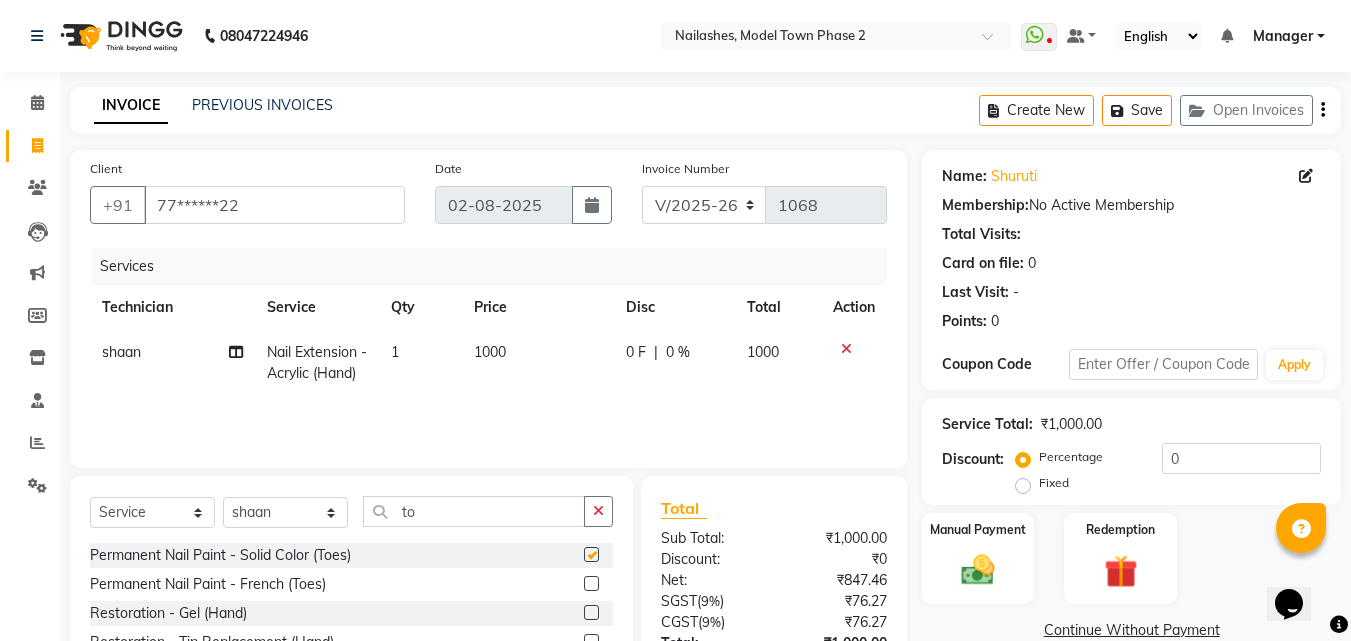 click on "Client +91 [PHONE] Date [DATE] Invoice Number V/2025 V/2025-26 1068 Services Technician Service Qty Price Disc Total Action [FIRST] Nail Extension - Acrylic (Hand) 1 1000 0 F | 0 % 1000" 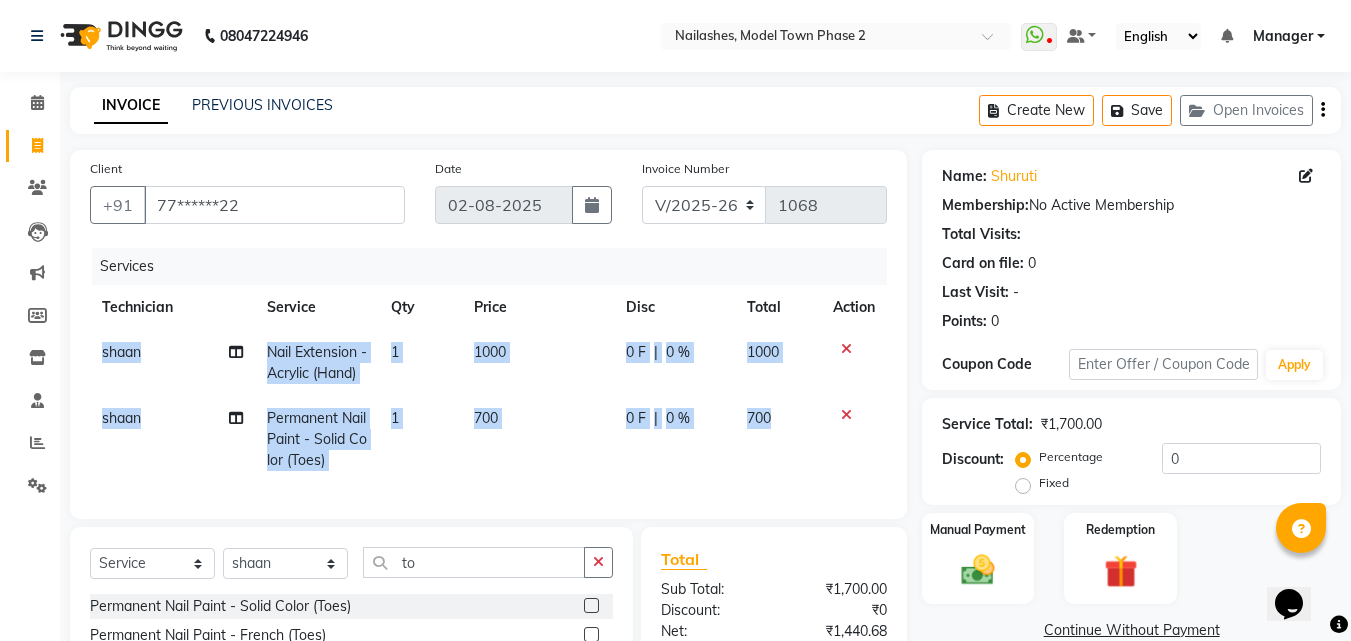 checkbox on "false" 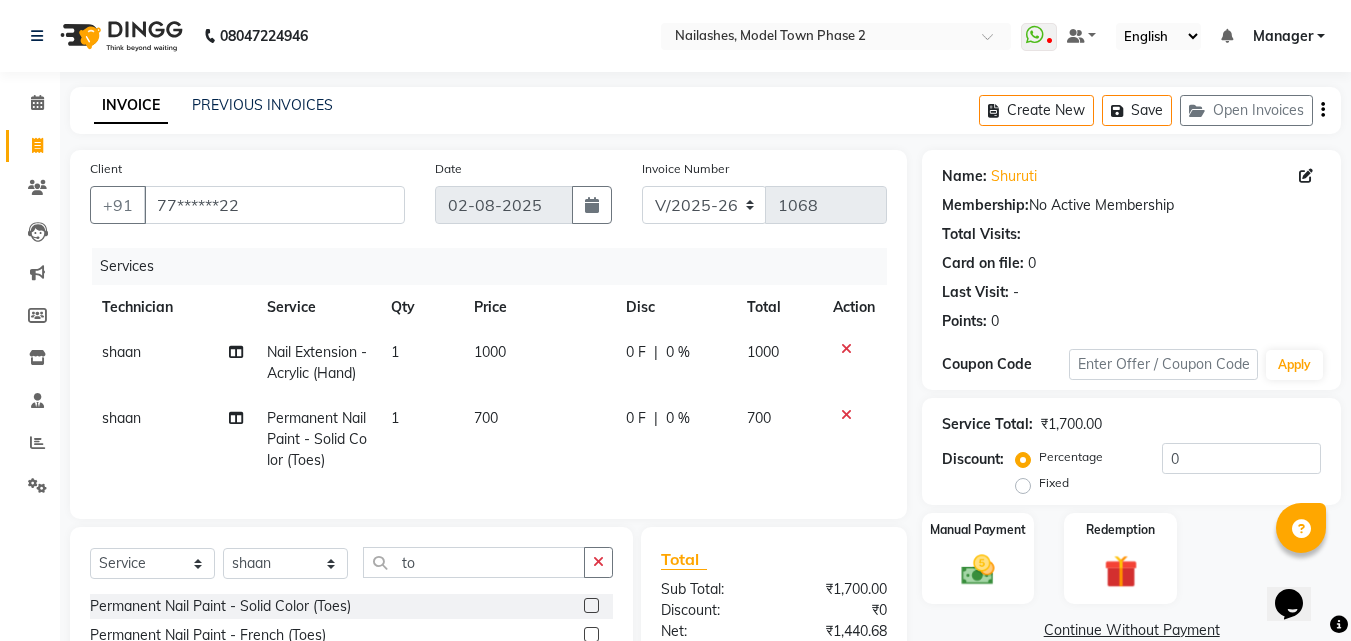 click on "shaan" 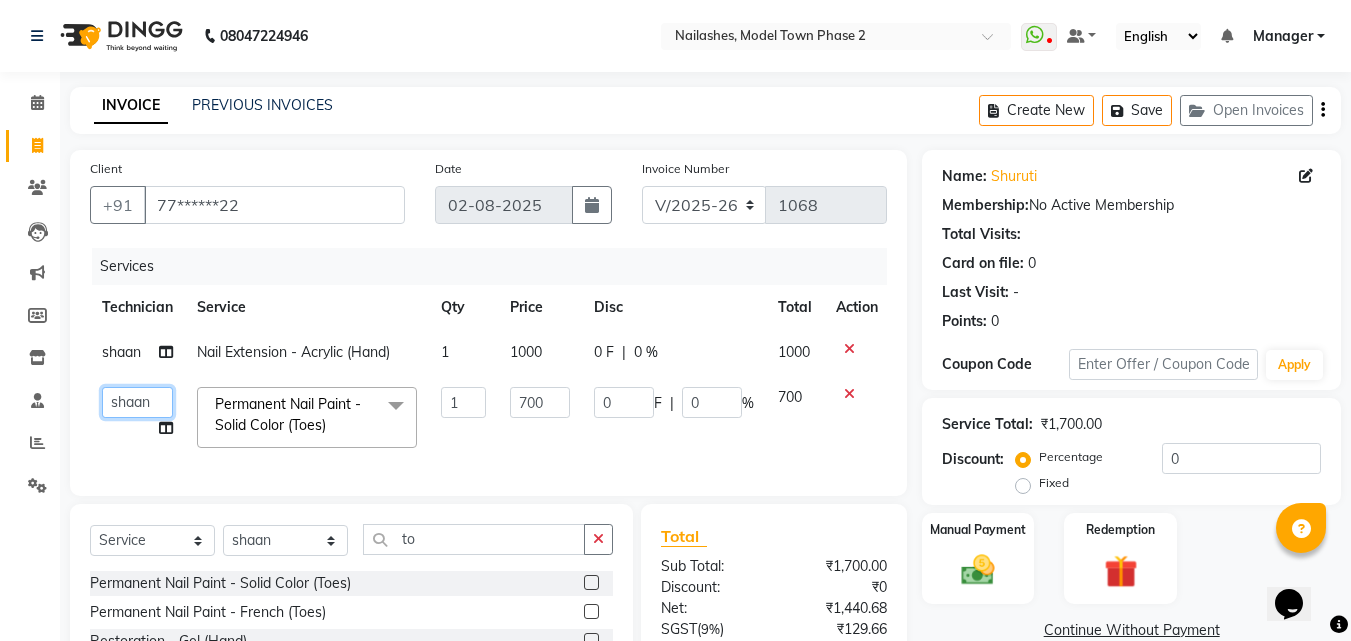 click on "[FIRST] [LAST]   [FIRST]   Manager   [FIRST]   [LAST]   [FIRST]   [FIRST]   [FIRST]   [FIRST]" 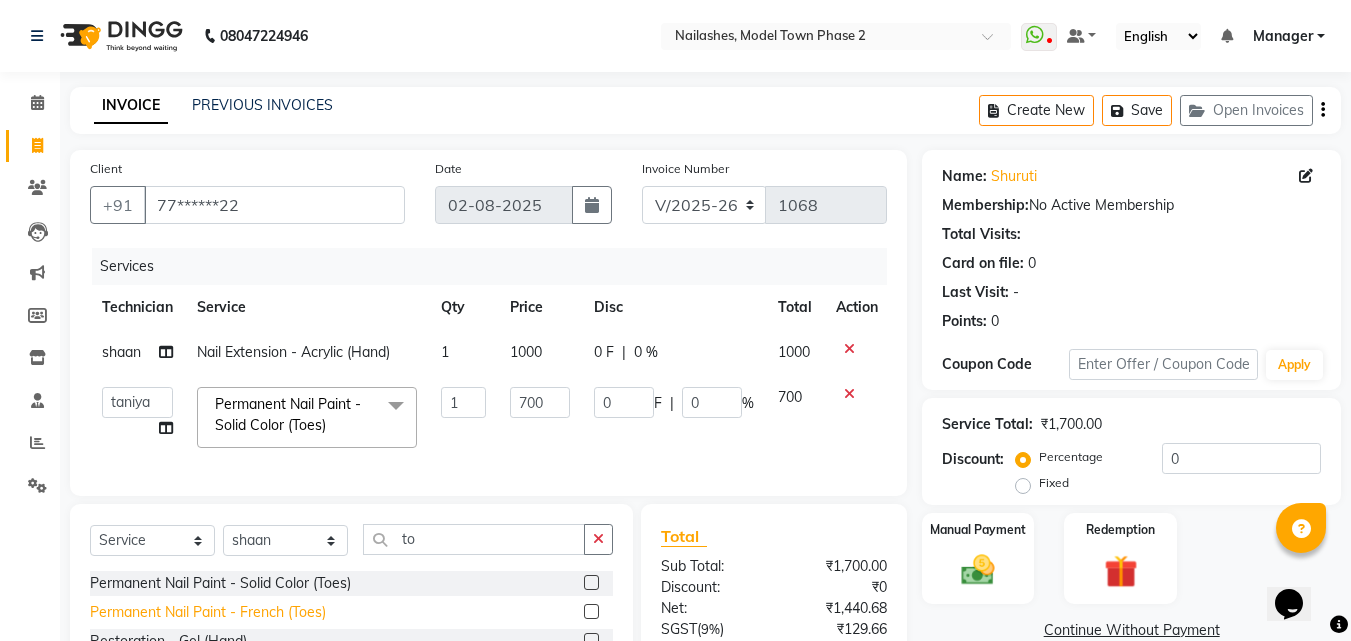click on "Permanent Nail Paint - French (Toes)" 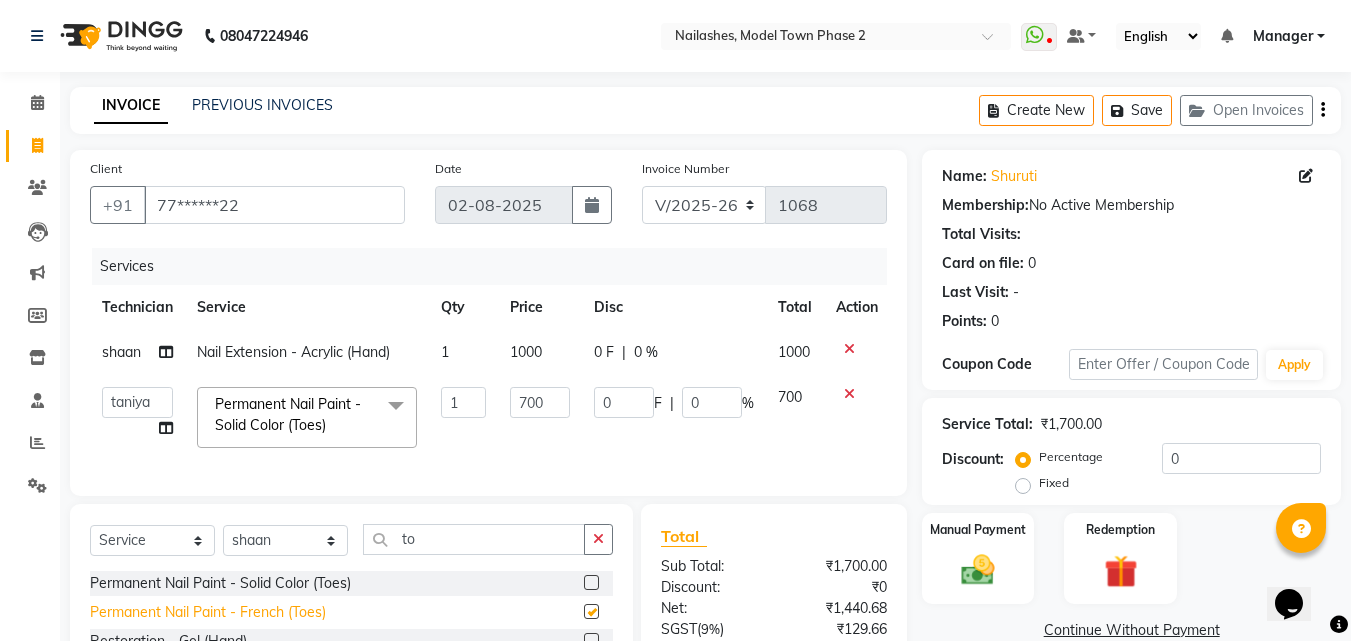 checkbox on "true" 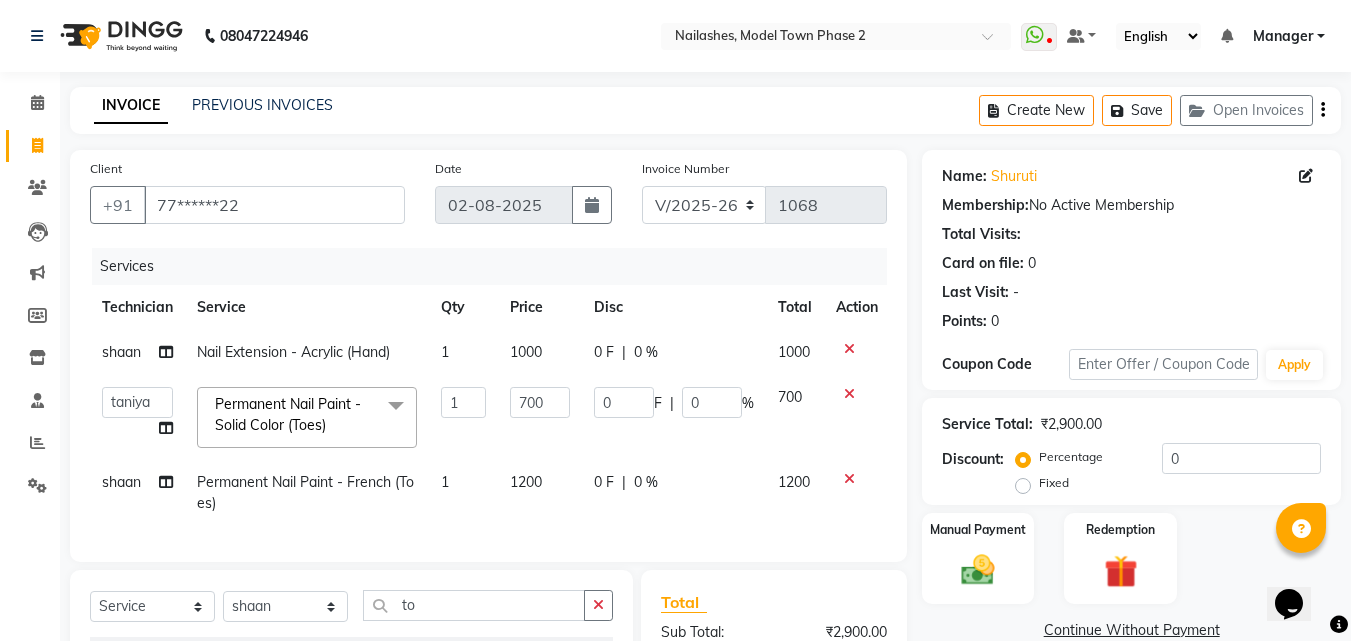 checkbox on "false" 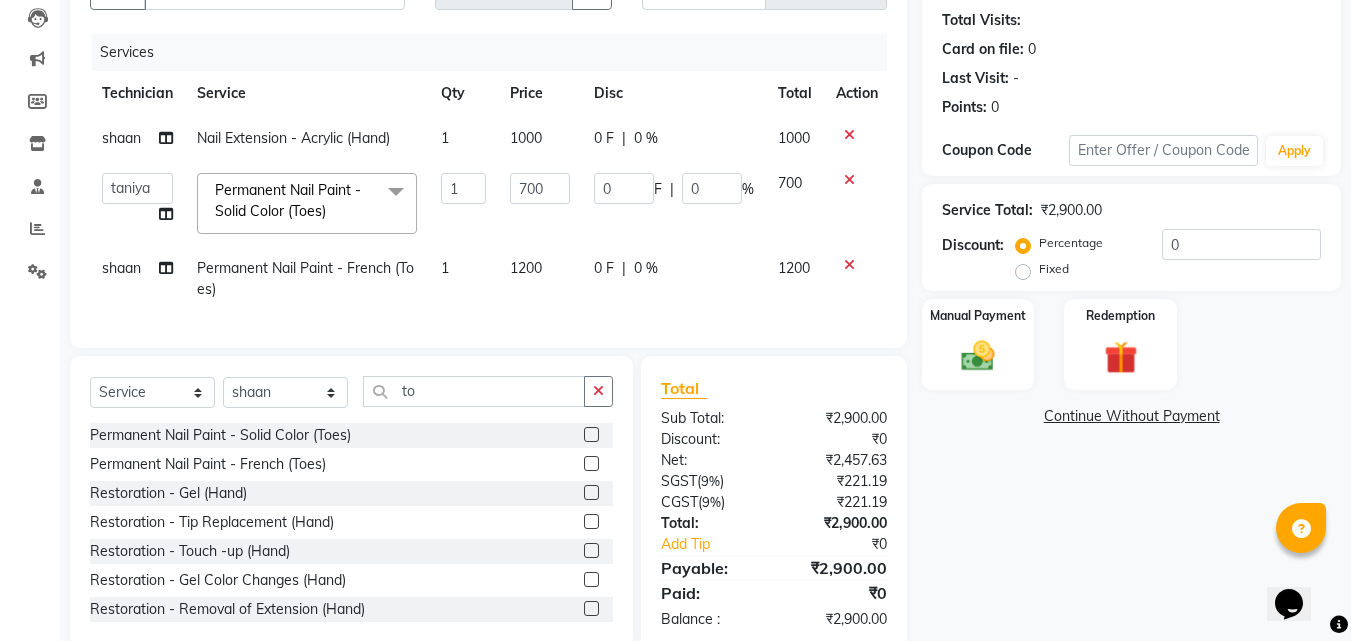 scroll, scrollTop: 269, scrollLeft: 0, axis: vertical 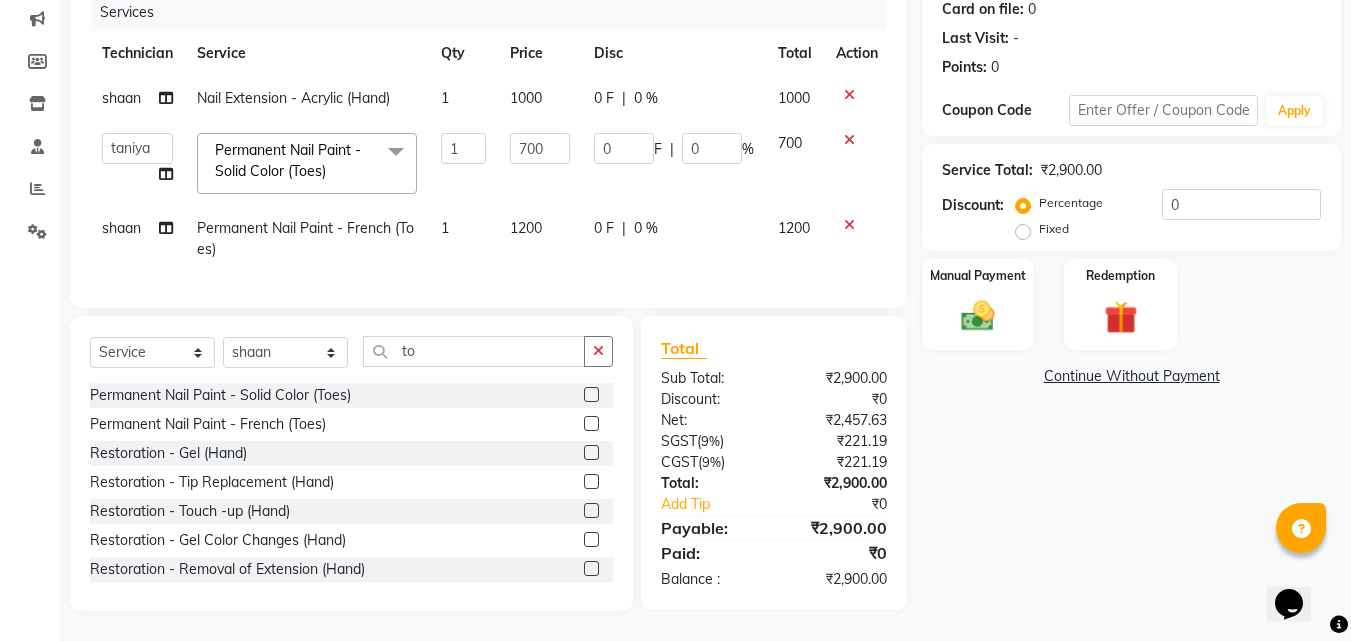 click 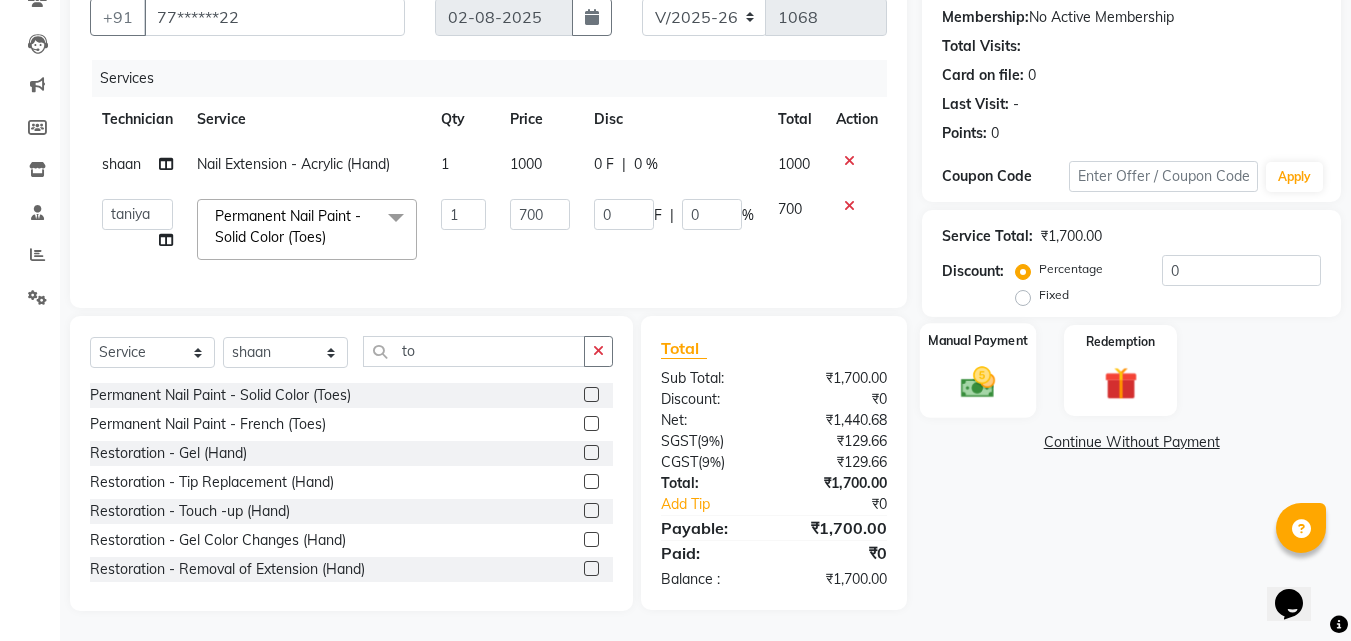 click on "Manual Payment" 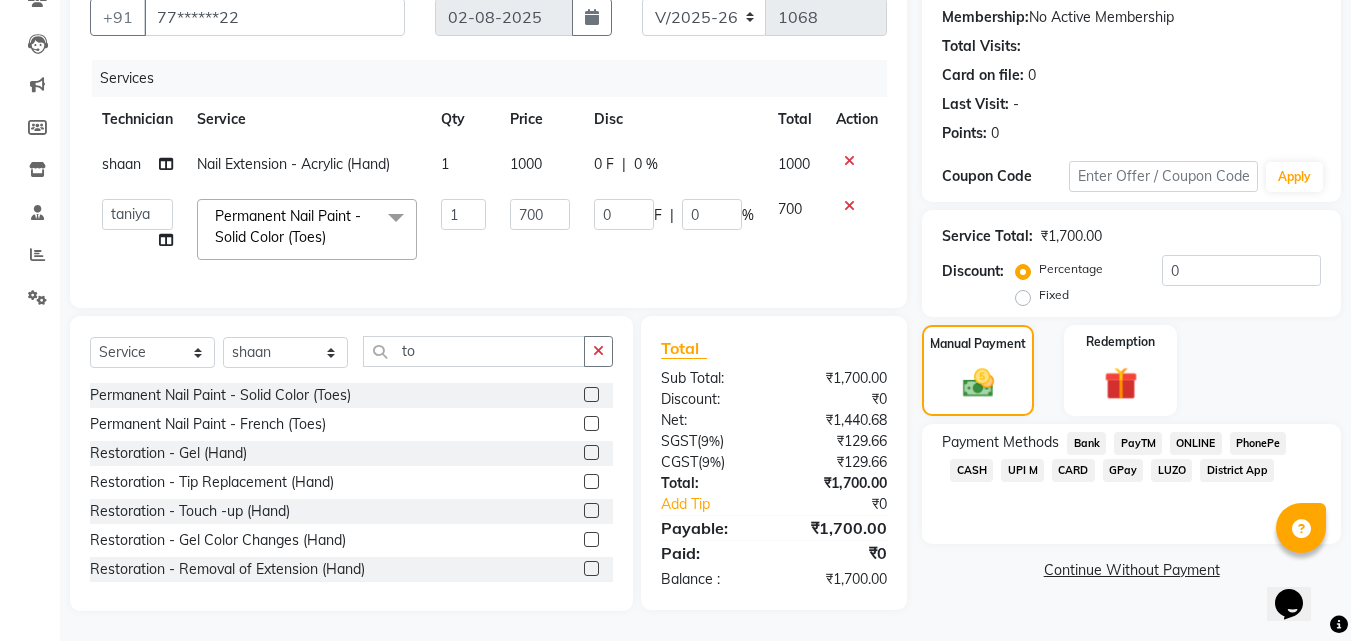 click on "ONLINE" 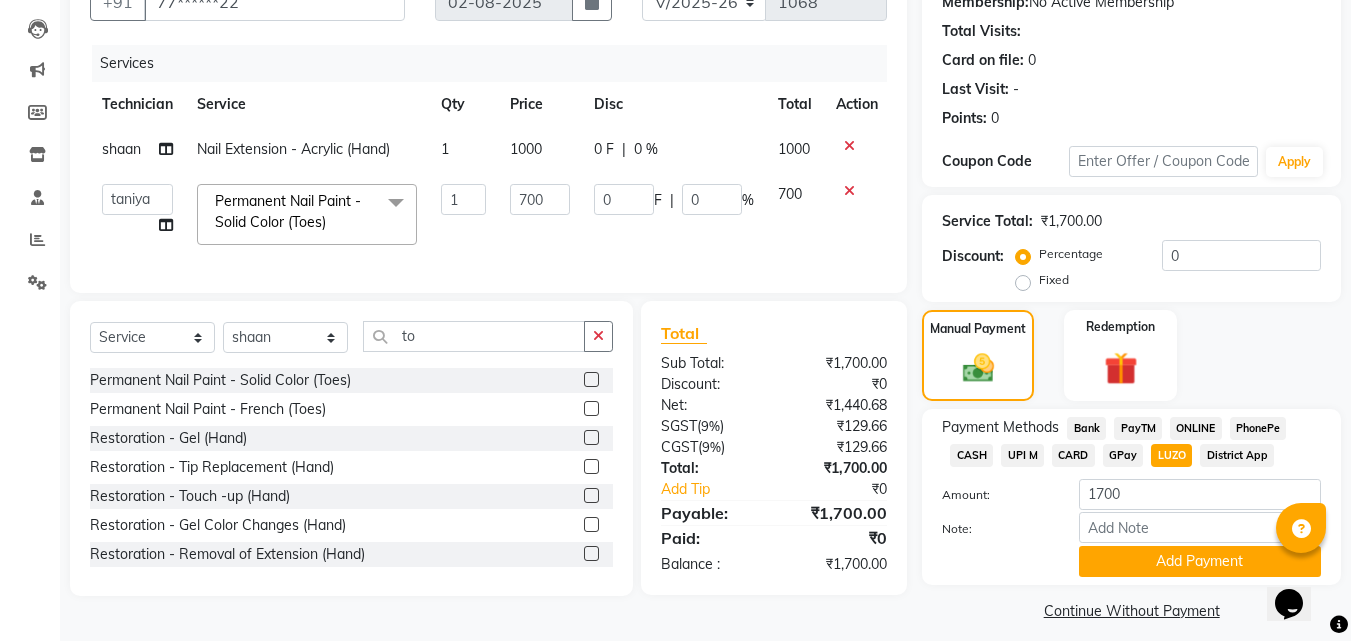 scroll, scrollTop: 218, scrollLeft: 0, axis: vertical 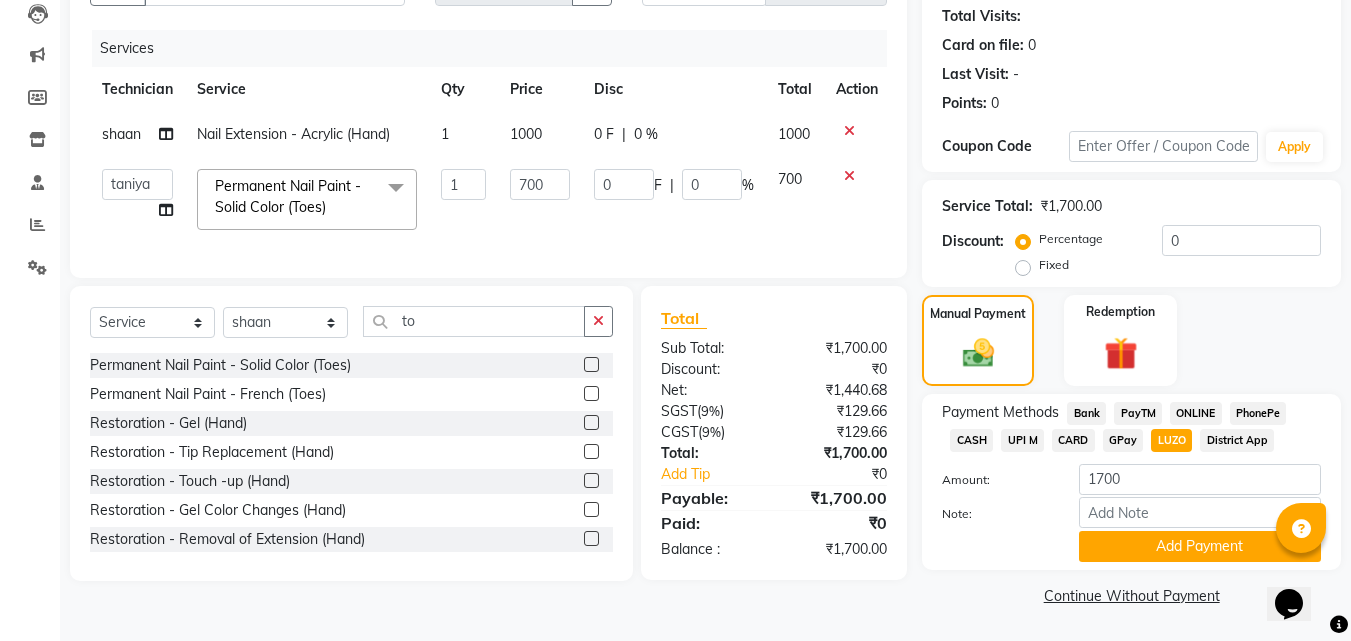 click on "ONLINE" 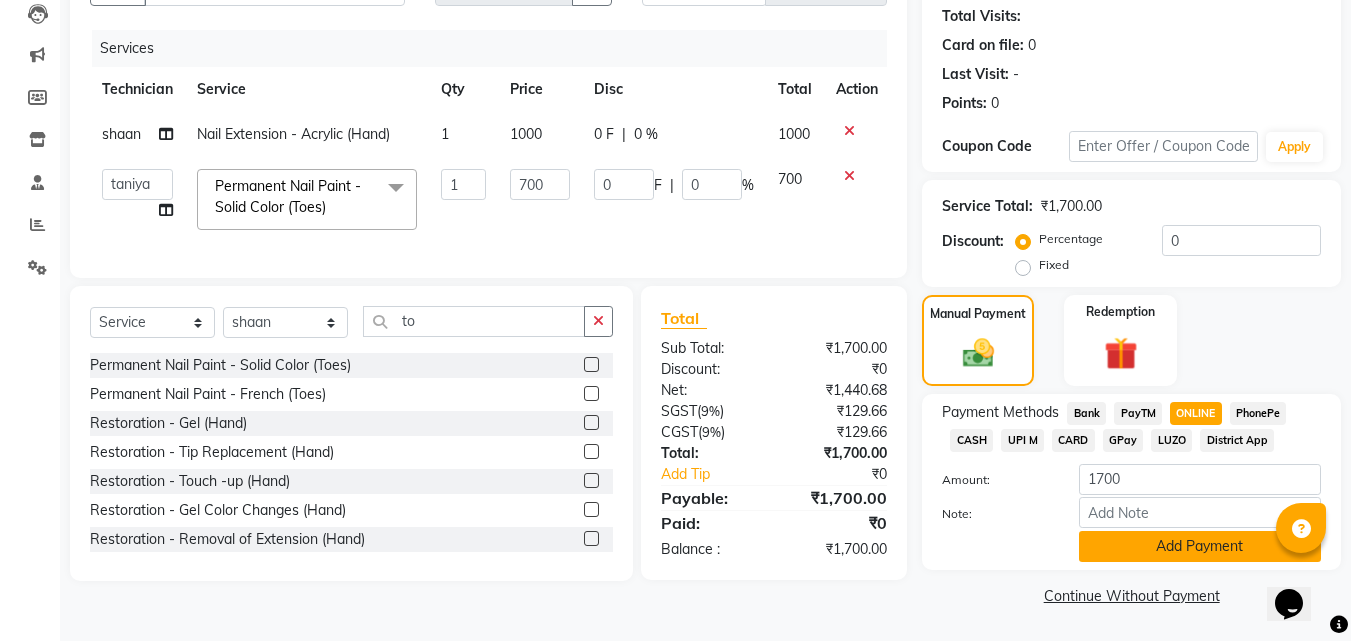 click on "Add Payment" 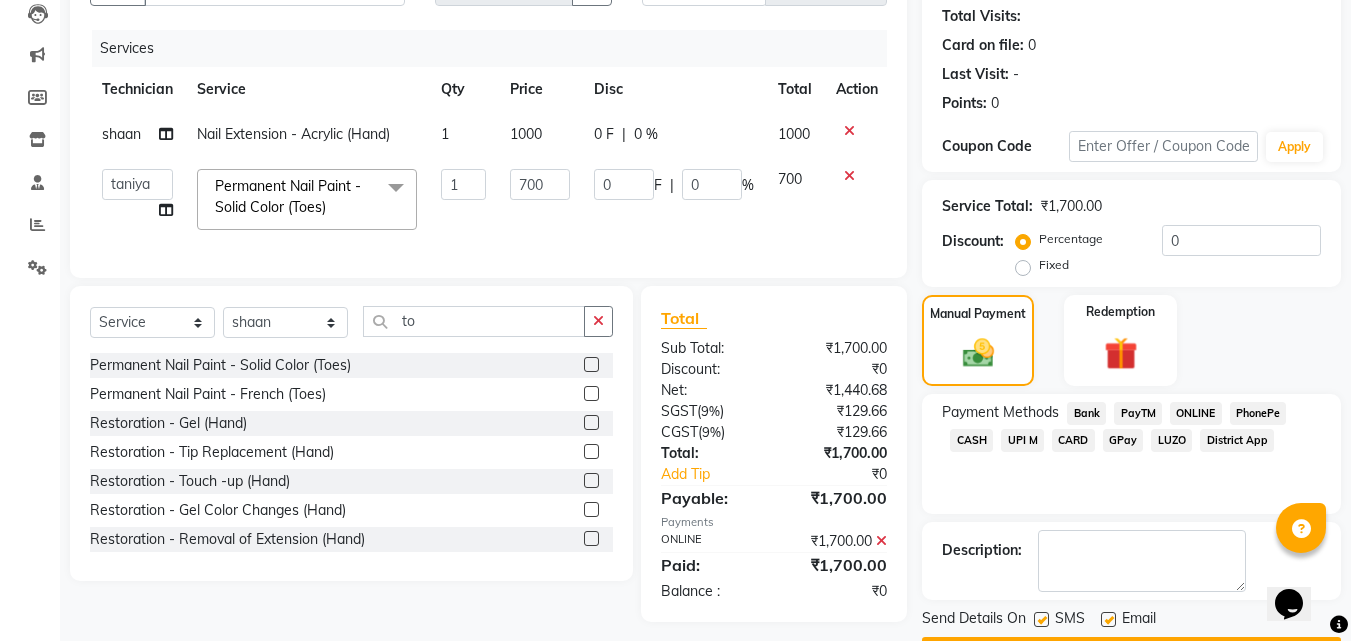 scroll, scrollTop: 275, scrollLeft: 0, axis: vertical 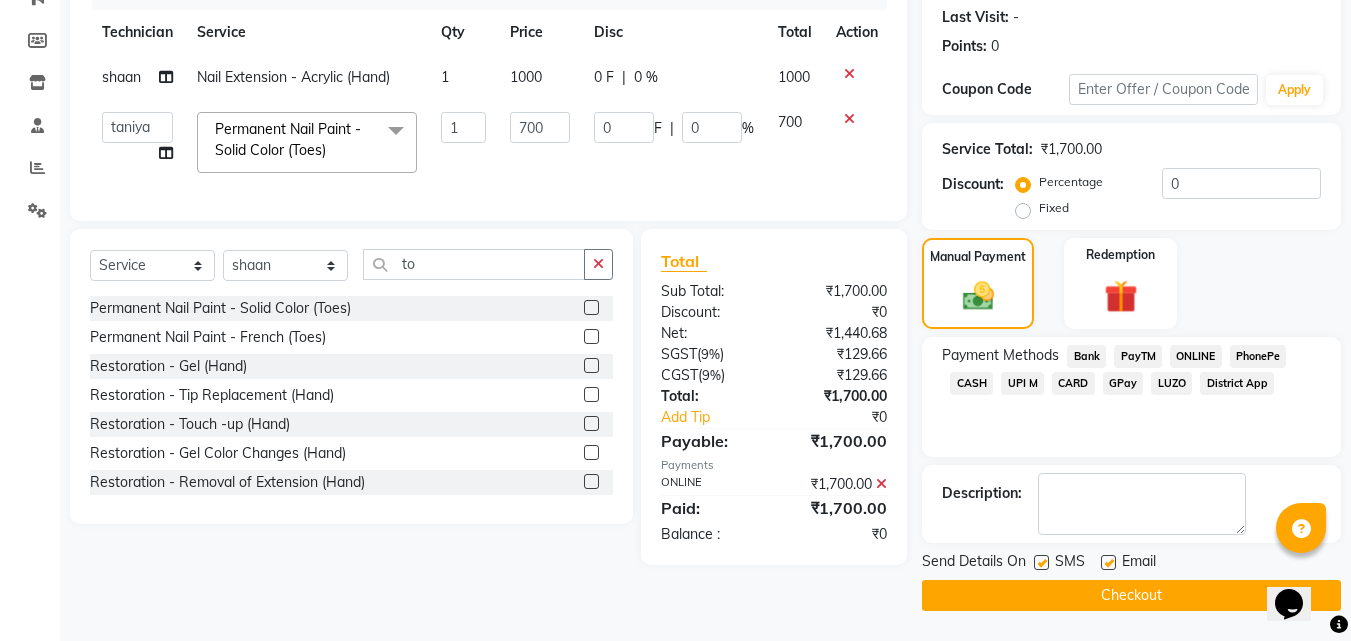 click on "Checkout" 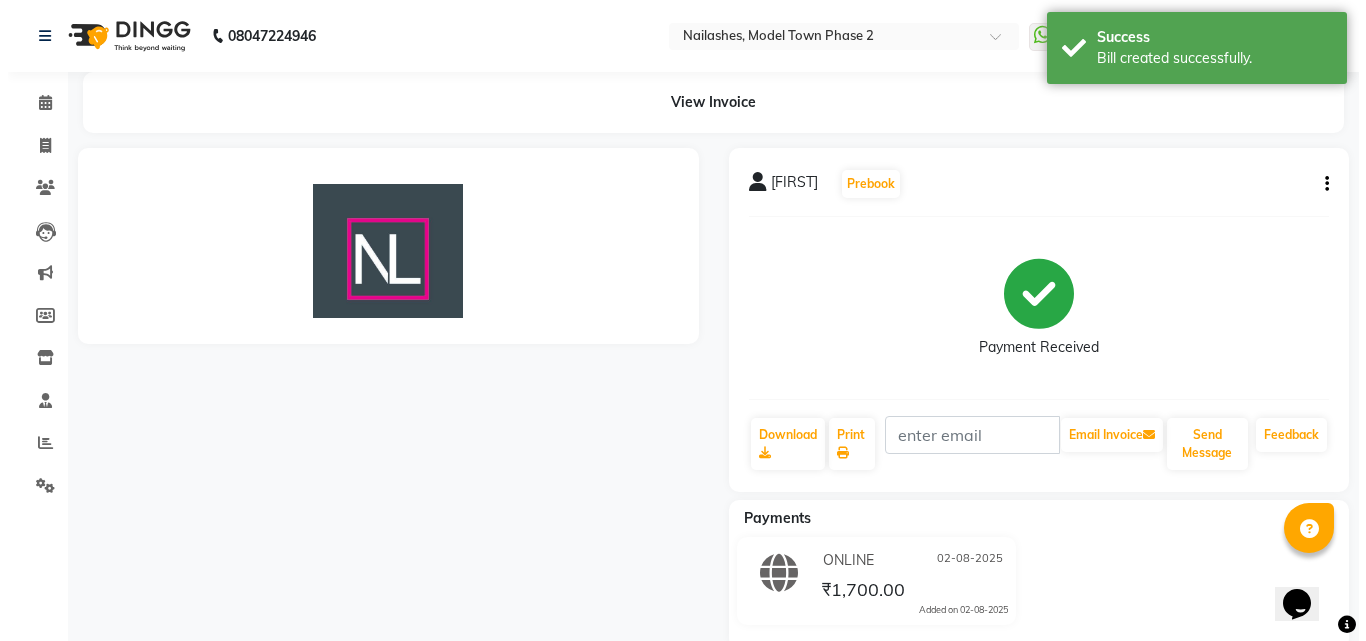 scroll, scrollTop: 0, scrollLeft: 0, axis: both 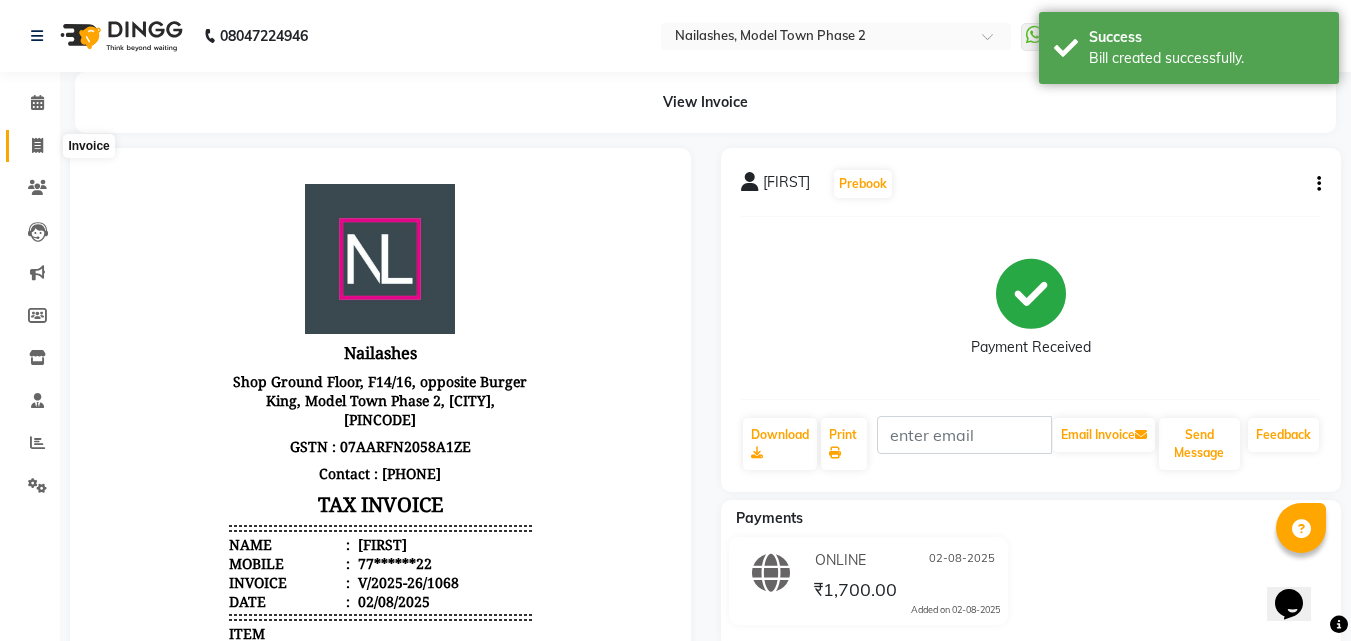 click 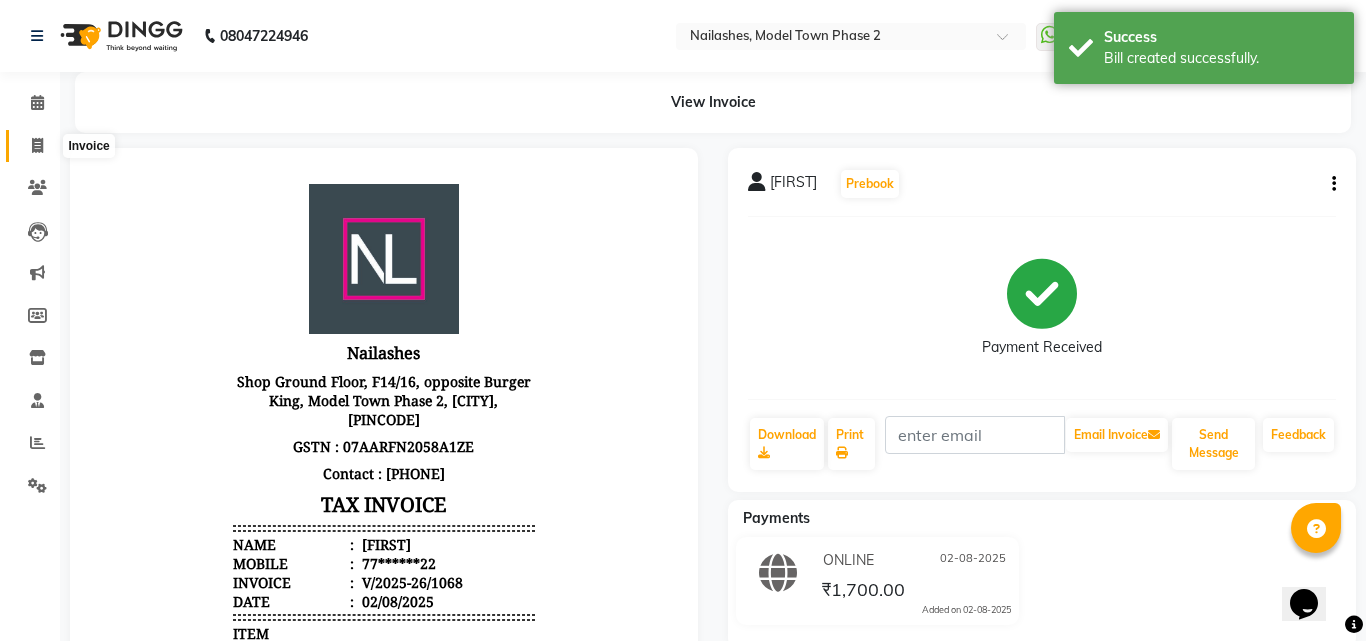 select on "3840" 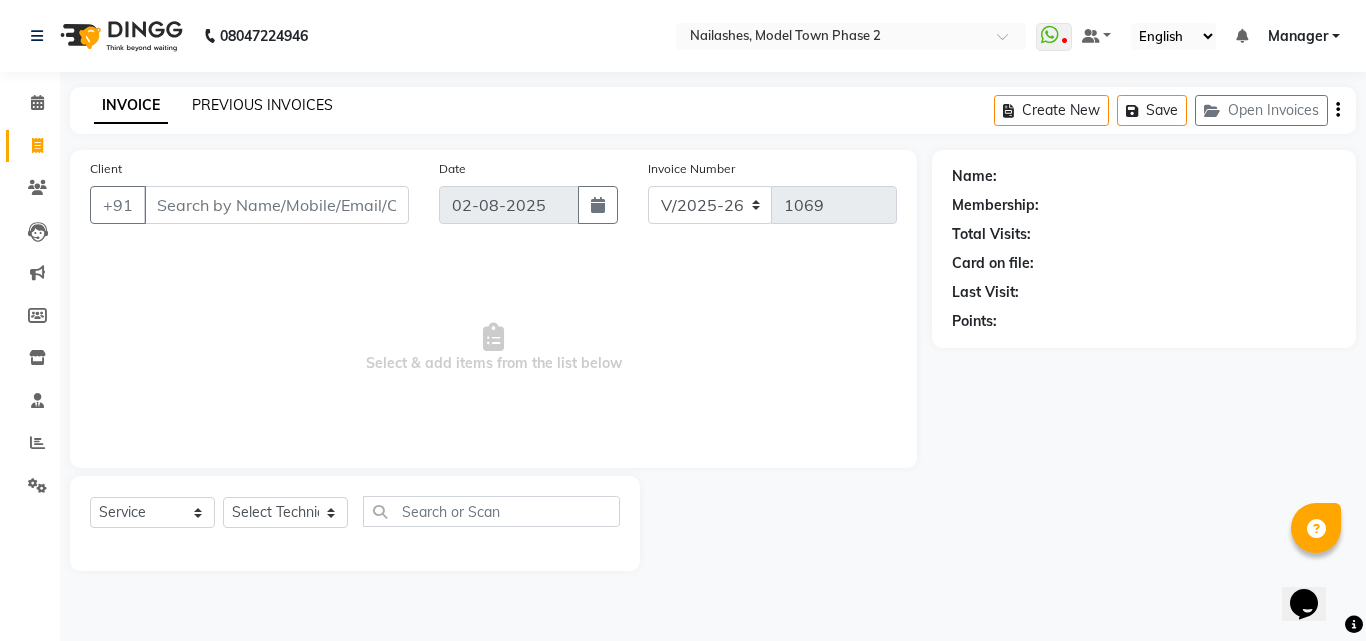 click on "PREVIOUS INVOICES" 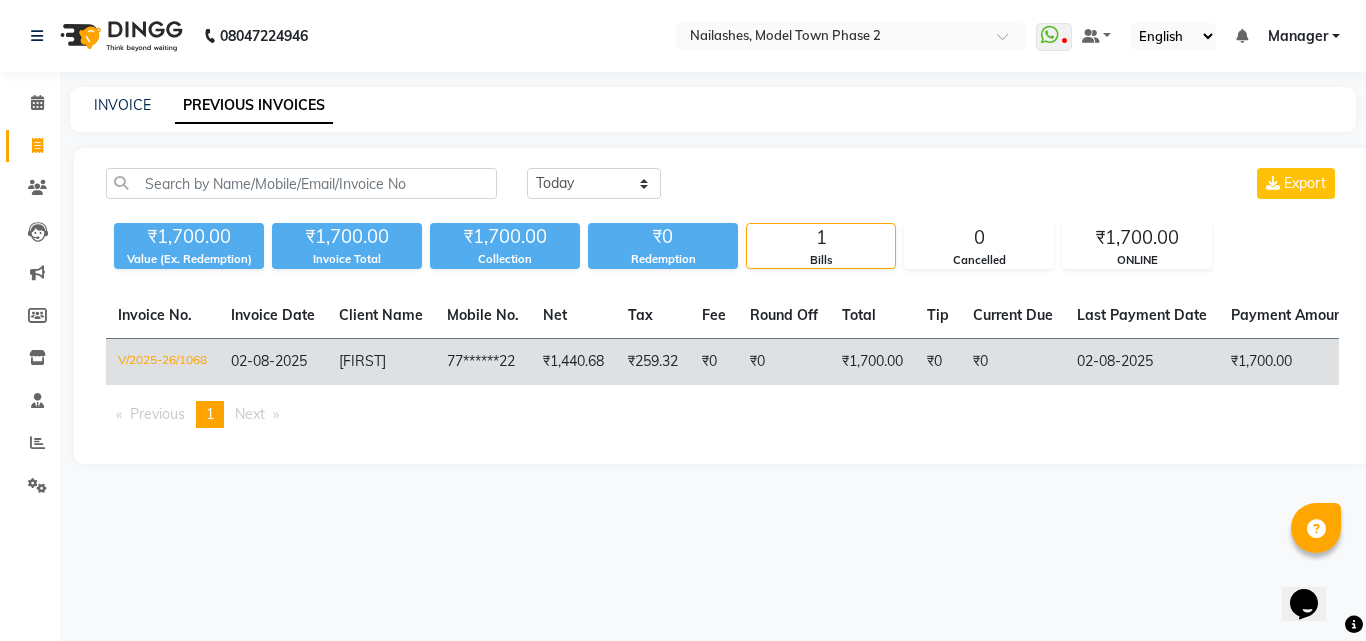 click on "77******22" 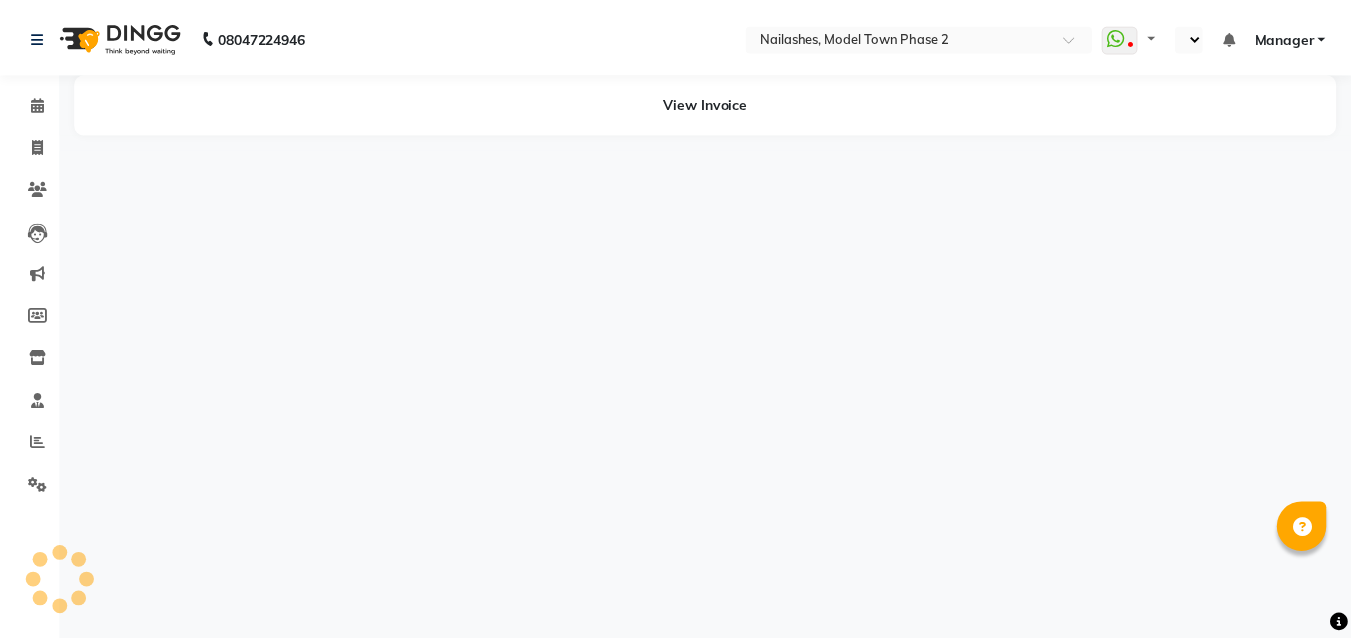 scroll, scrollTop: 0, scrollLeft: 0, axis: both 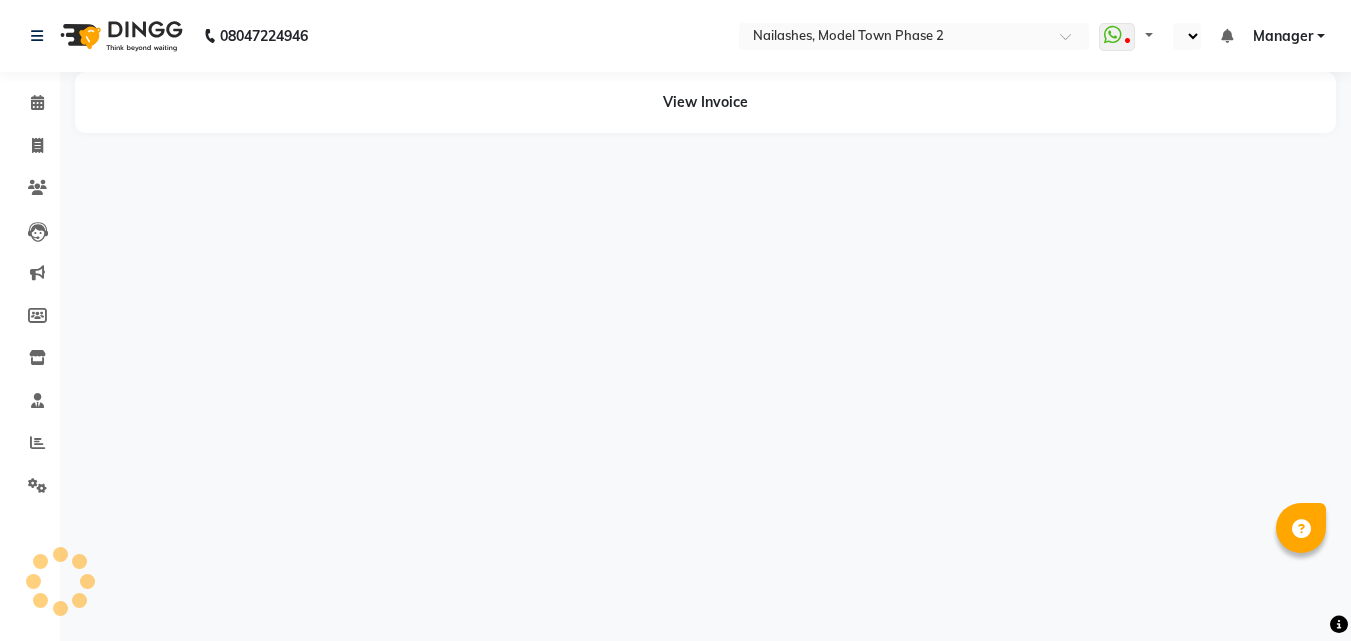 select on "en" 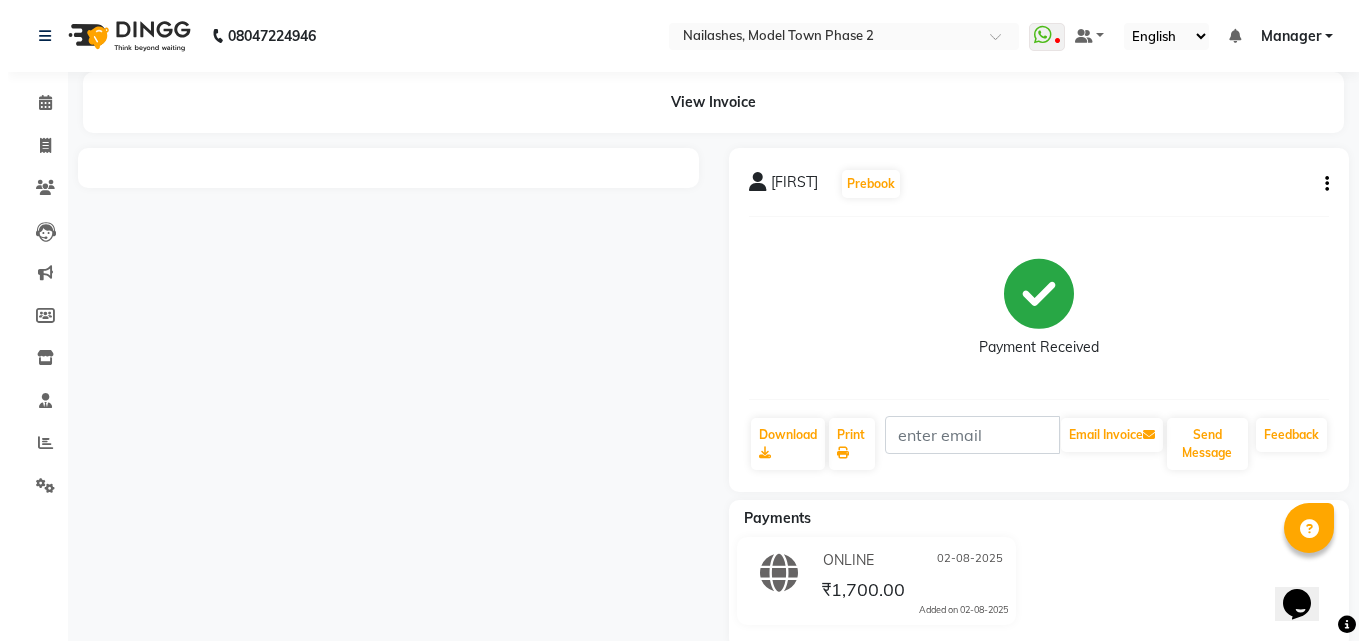 scroll, scrollTop: 0, scrollLeft: 0, axis: both 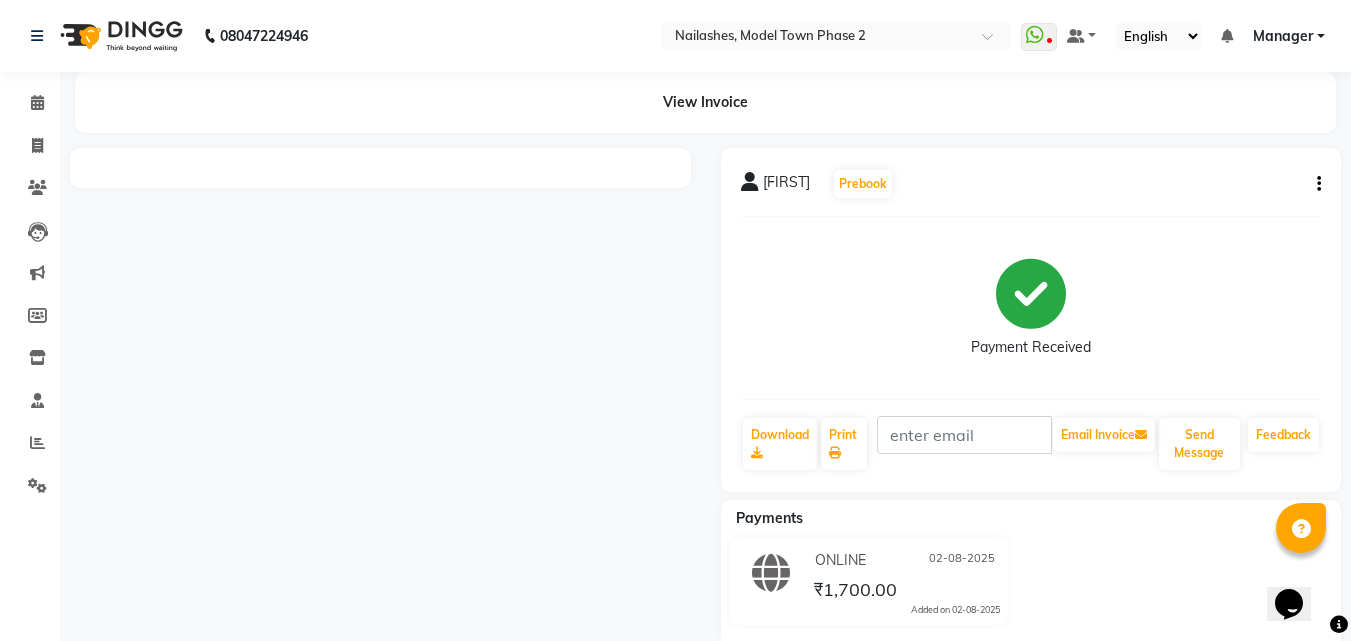 click 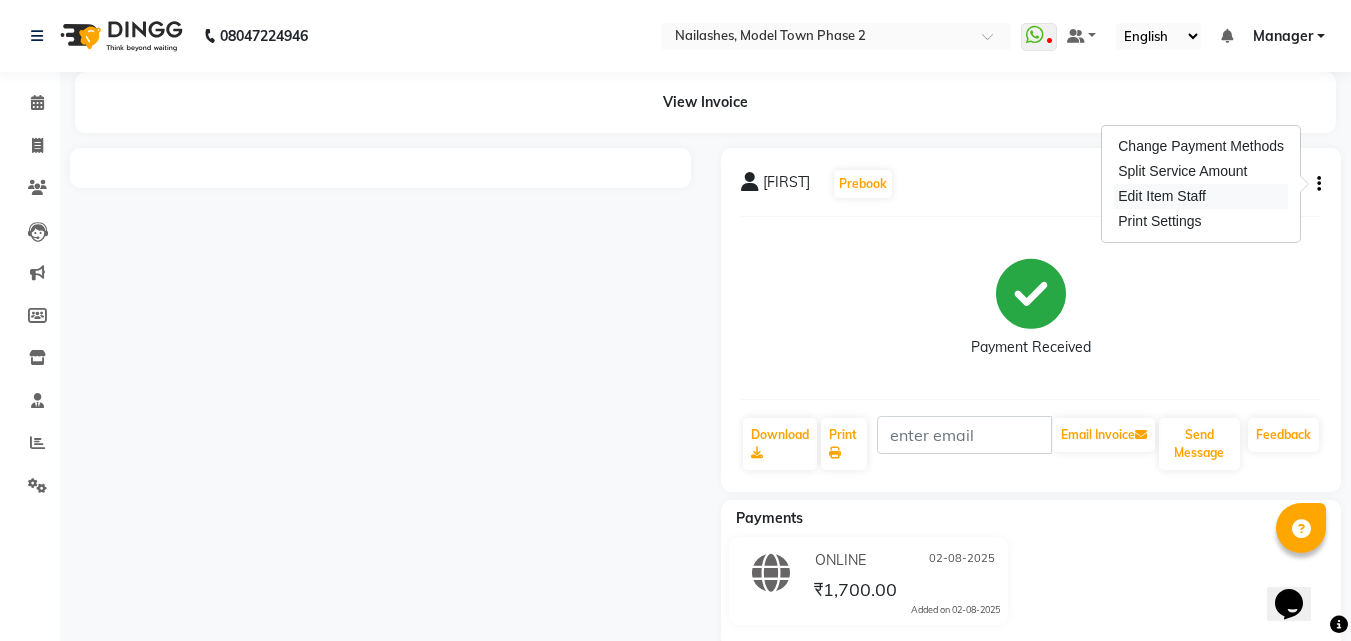 click on "Edit Item Staff" at bounding box center [1201, 196] 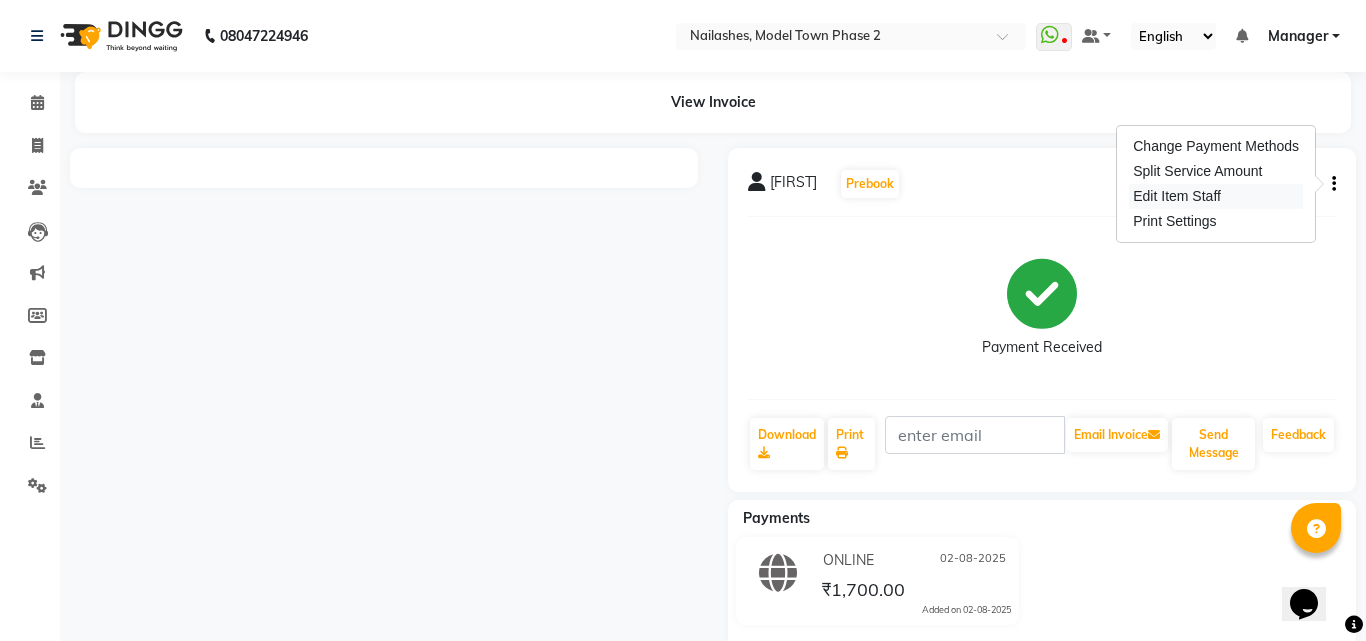 select 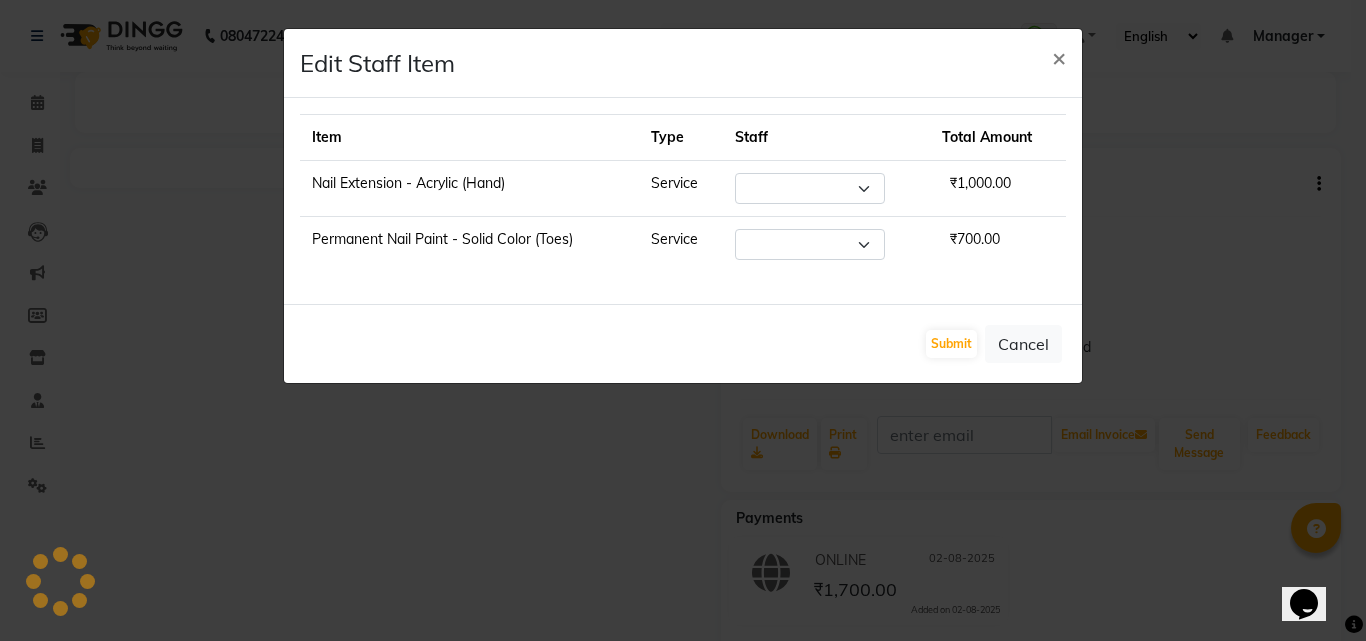 select on "65819" 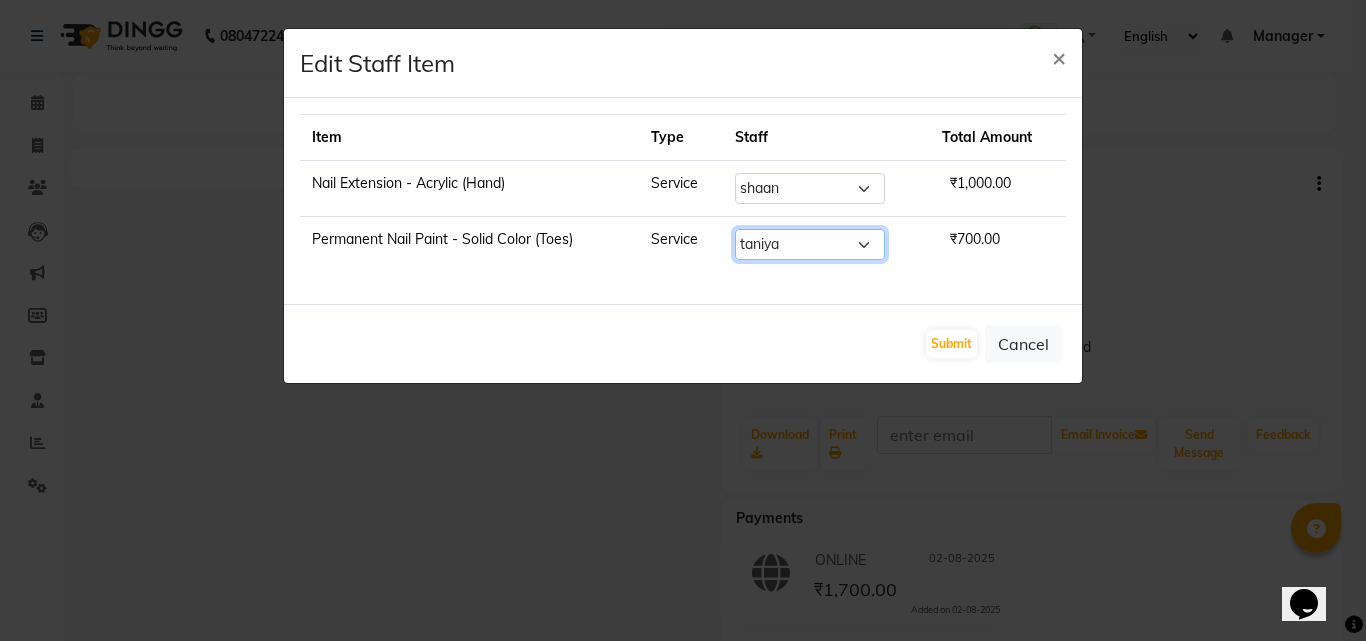 click on "Select  Jaspreet Kaur   kajal   Manager   rohit   SAGAR   shaan   Sumit   taniya   Jaspreet Kaur   kajal   Manager   rohit   SAGAR   shaan   Sumit   taniya" 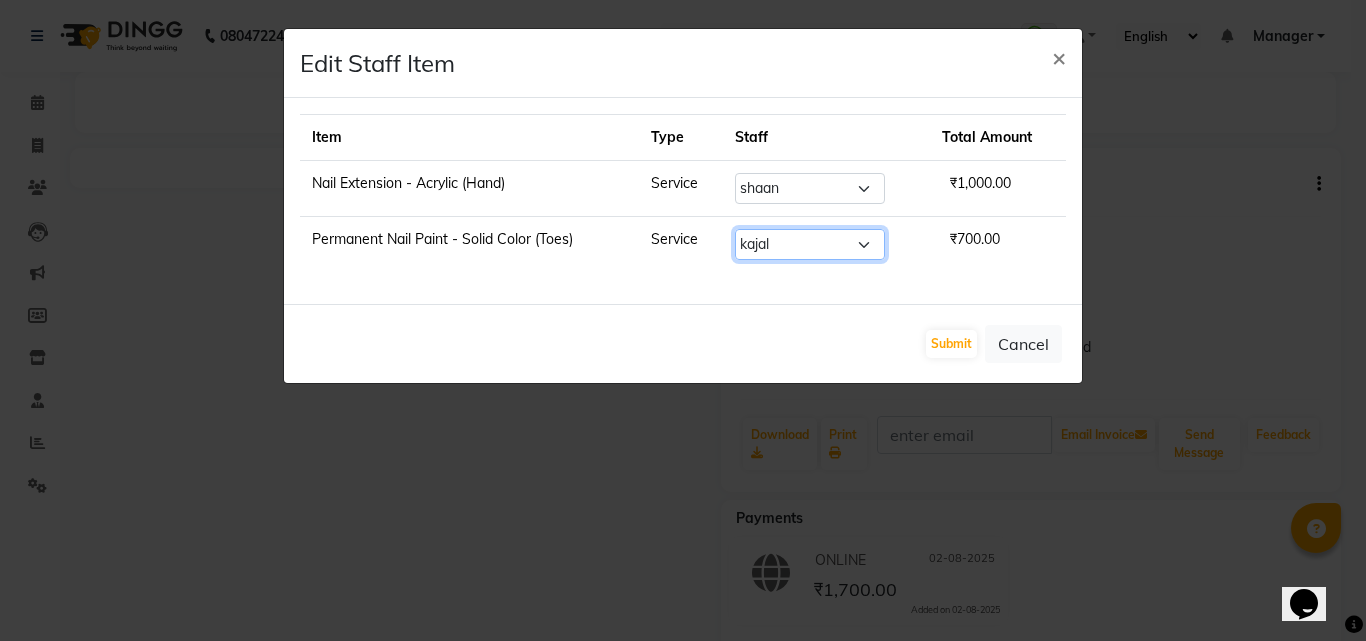 click on "Select  Jaspreet Kaur   kajal   Manager   rohit   SAGAR   shaan   Sumit   taniya   Jaspreet Kaur   kajal   Manager   rohit   SAGAR   shaan   Sumit   taniya" 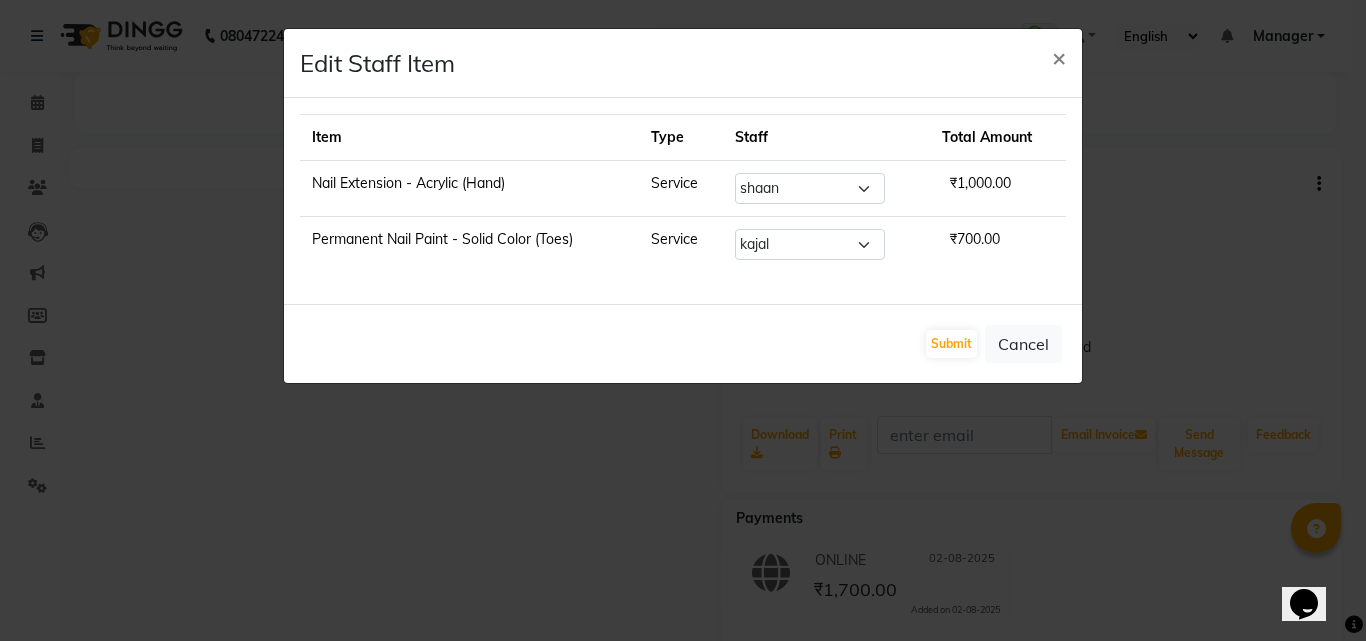 click on "Edit Staff Item  × Item Type Staff Total Amount Nail Extension - Acrylic (Hand) Service Select  Jaspreet Kaur   kajal   Manager   rohit   SAGAR   shaan   Sumit   taniya   Jaspreet Kaur   kajal   Manager   rohit   SAGAR   shaan   Sumit   taniya  ₹1,000.00 Permanent Nail Paint - Solid Color (Toes) Service Select  Jaspreet Kaur   kajal   Manager   rohit   SAGAR   shaan   Sumit   taniya   Jaspreet Kaur   kajal   Manager   rohit   SAGAR   shaan   Sumit   taniya  ₹700.00  Submit   Cancel" 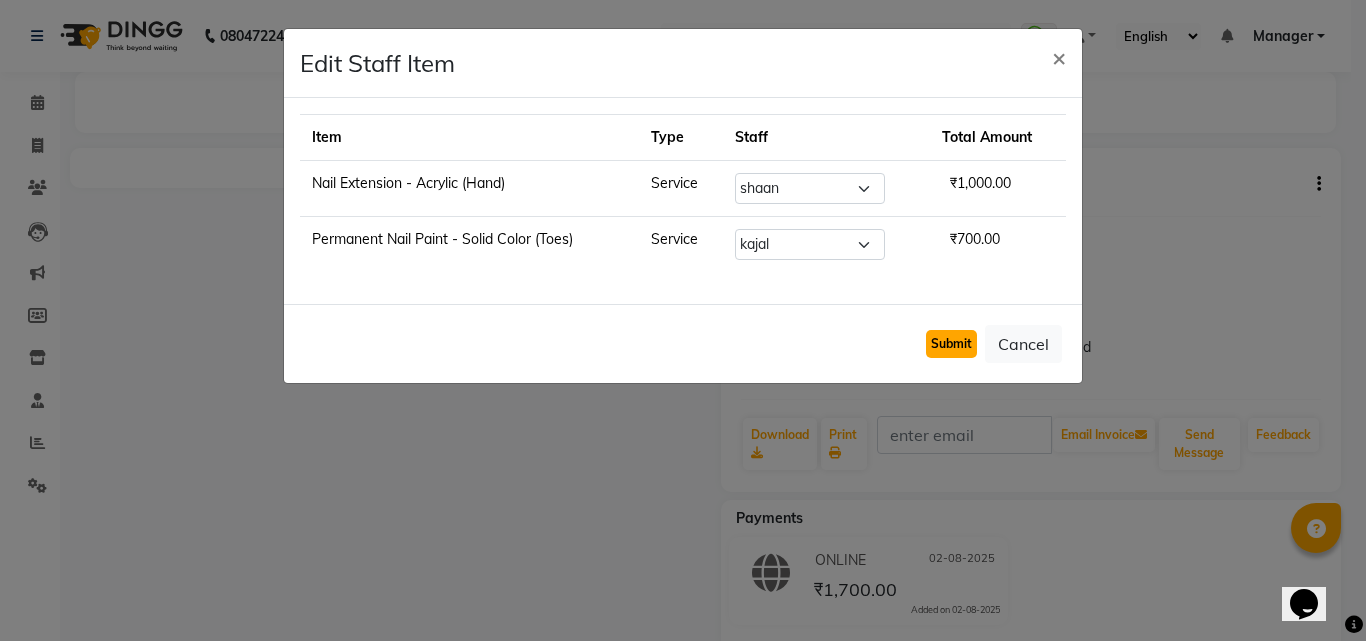 click on "Submit" 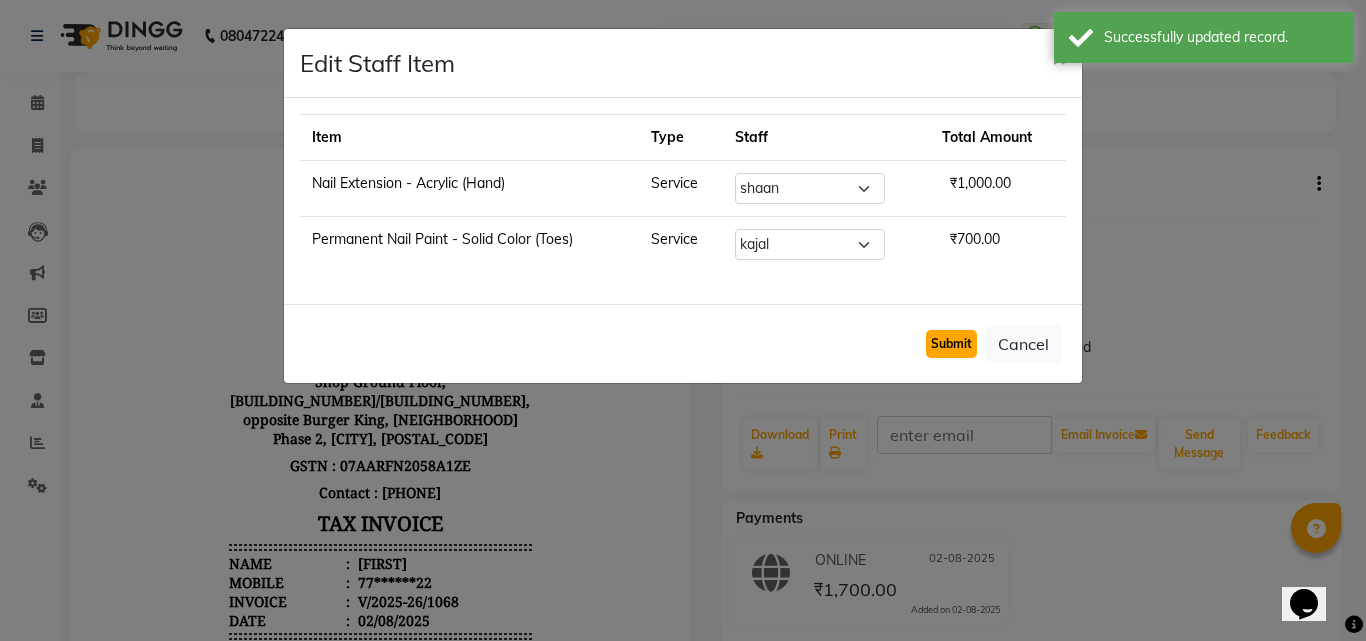 scroll, scrollTop: 0, scrollLeft: 0, axis: both 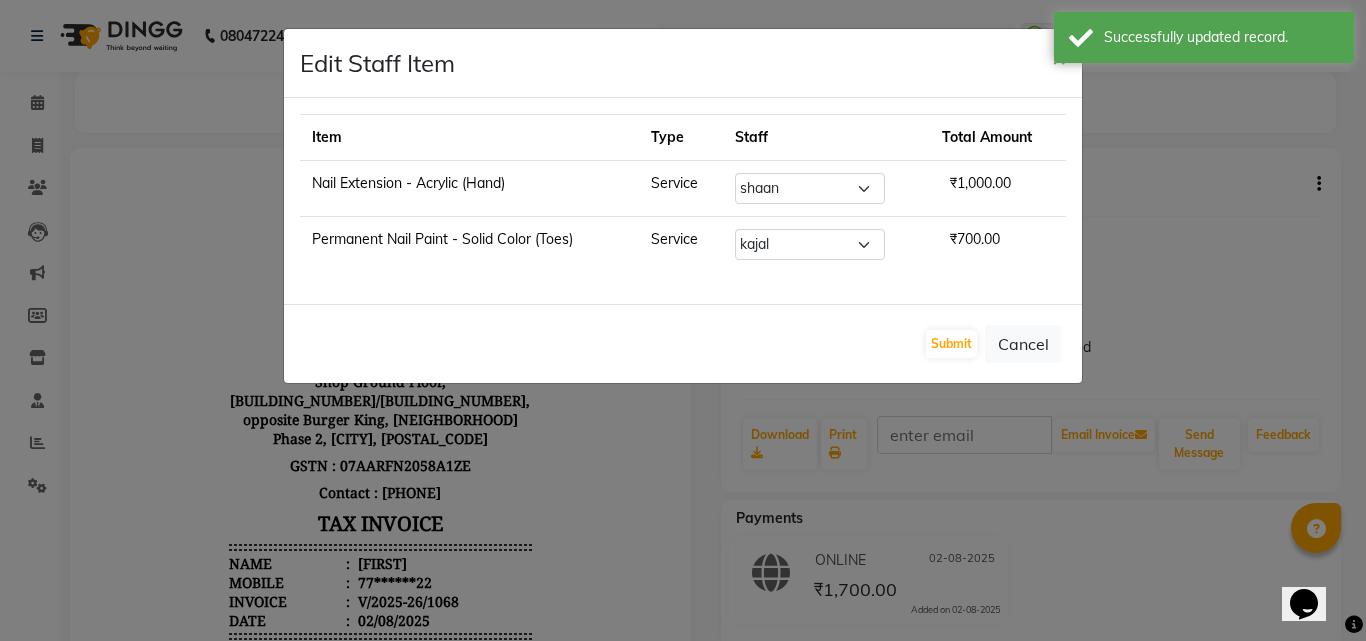 click on "Edit Staff Item  × Item Type Staff Total Amount Nail Extension - Acrylic (Hand) Service Select  Jaspreet Kaur   kajal   Manager   rohit   SAGAR   shaan   Sumit   taniya   Jaspreet Kaur   kajal   Manager   rohit   SAGAR   shaan   Sumit   taniya  ₹1,000.00 Permanent Nail Paint - Solid Color (Toes) Service Select  Jaspreet Kaur   kajal   Manager   rohit   SAGAR   shaan   Sumit   taniya   Jaspreet Kaur   kajal   Manager   rohit   SAGAR   shaan   Sumit   taniya  ₹700.00  Submit   Cancel" 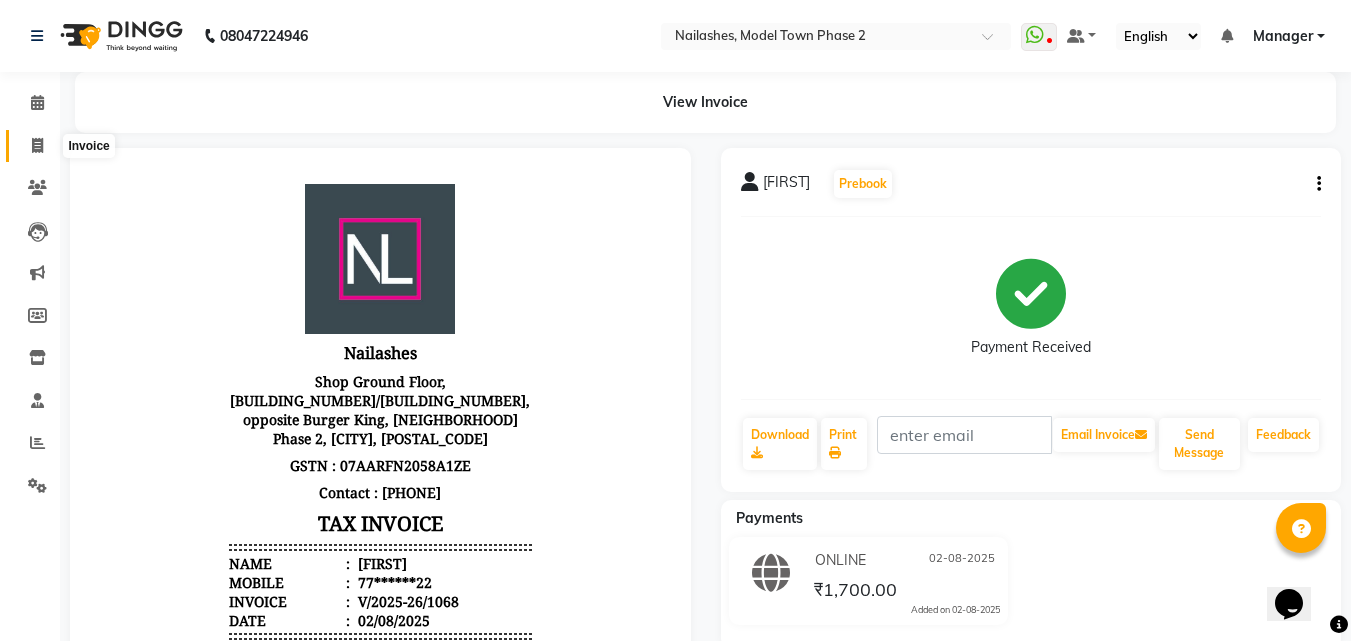 click 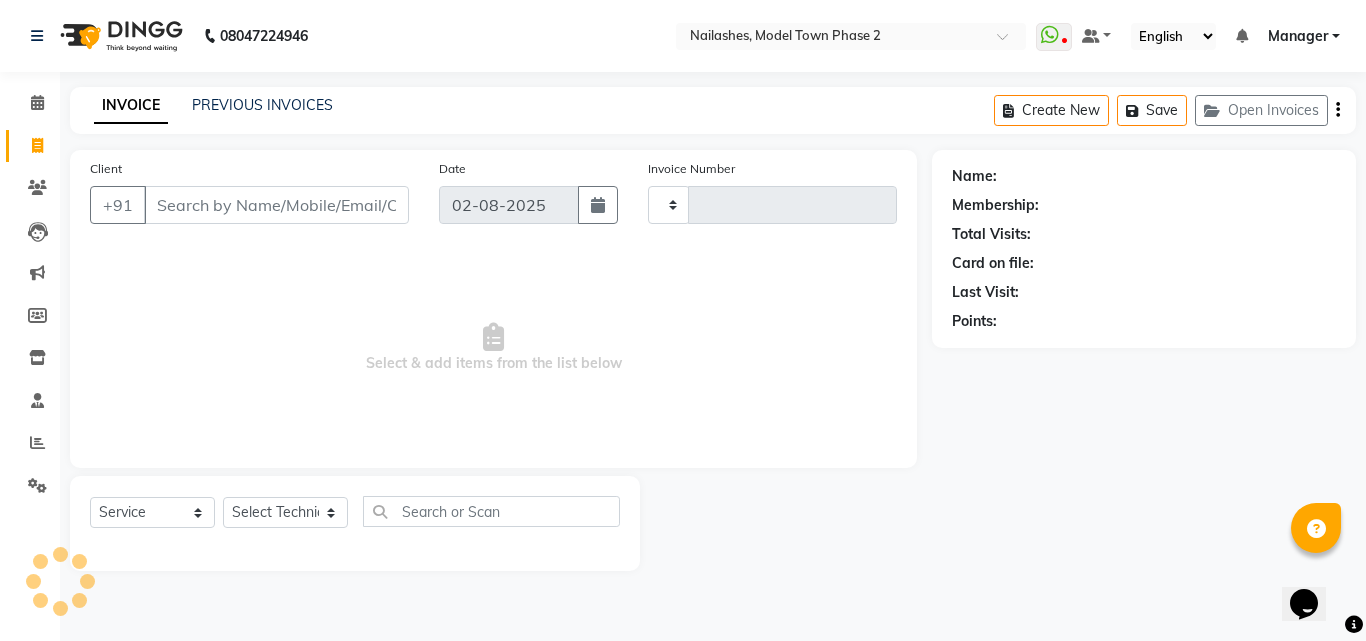 type on "1069" 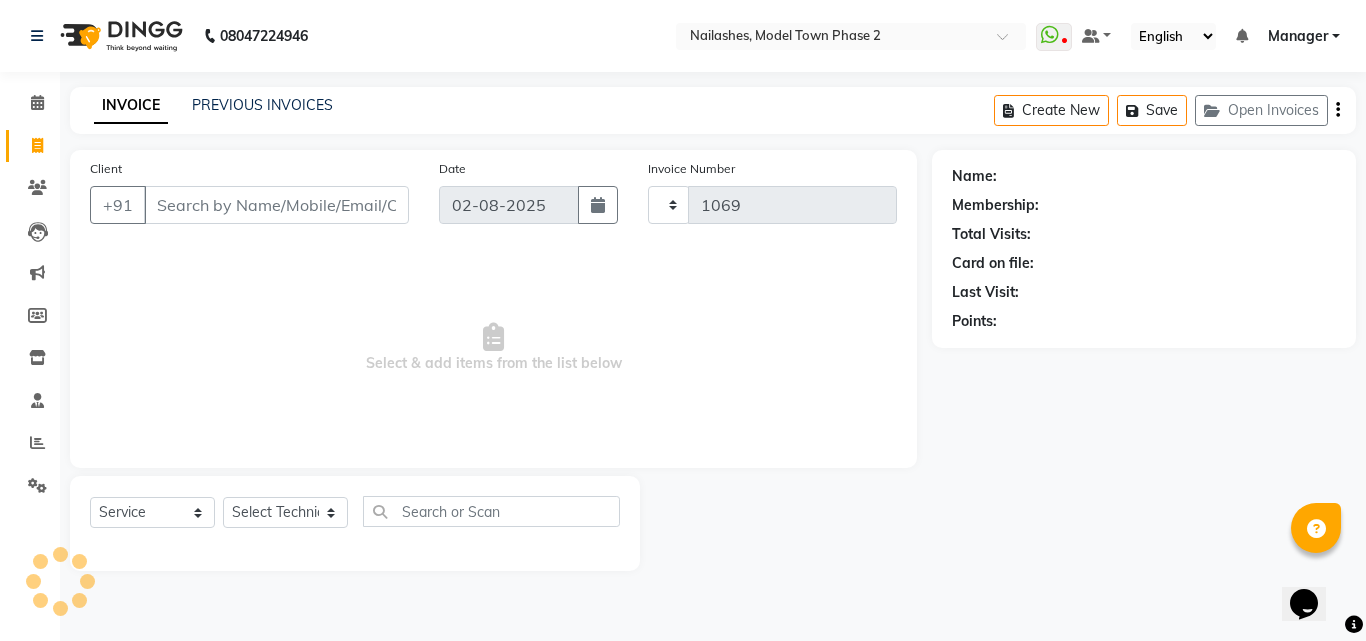 select on "3840" 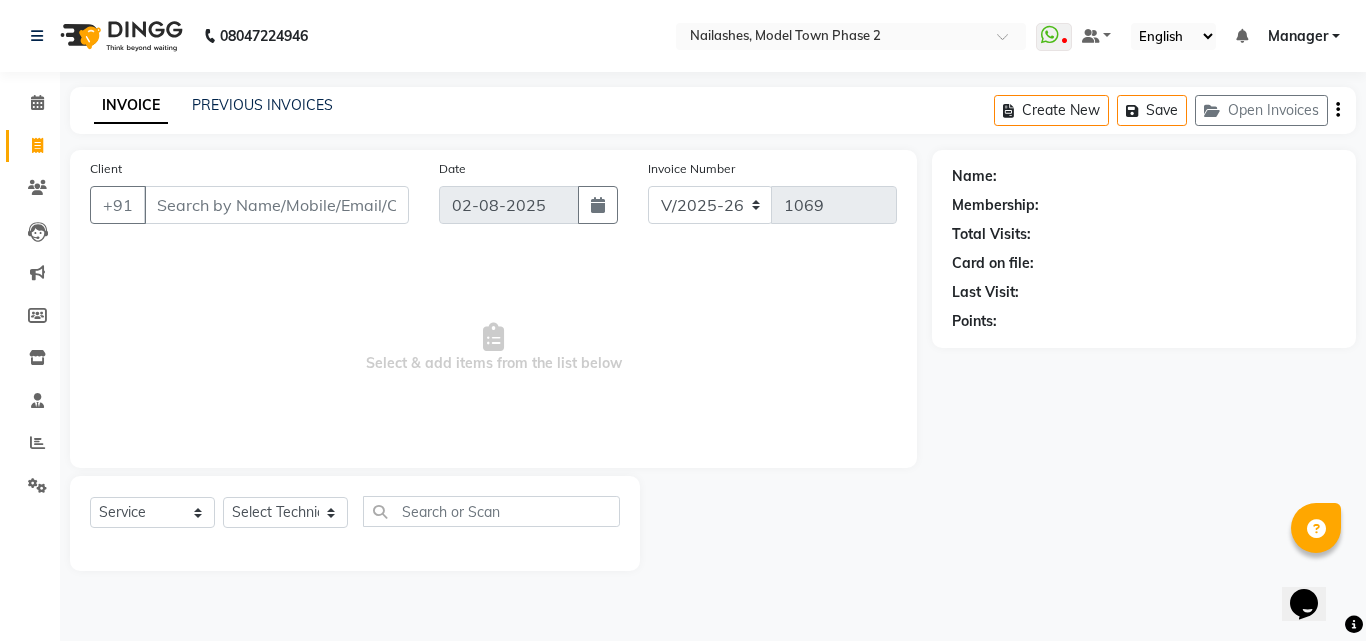 click 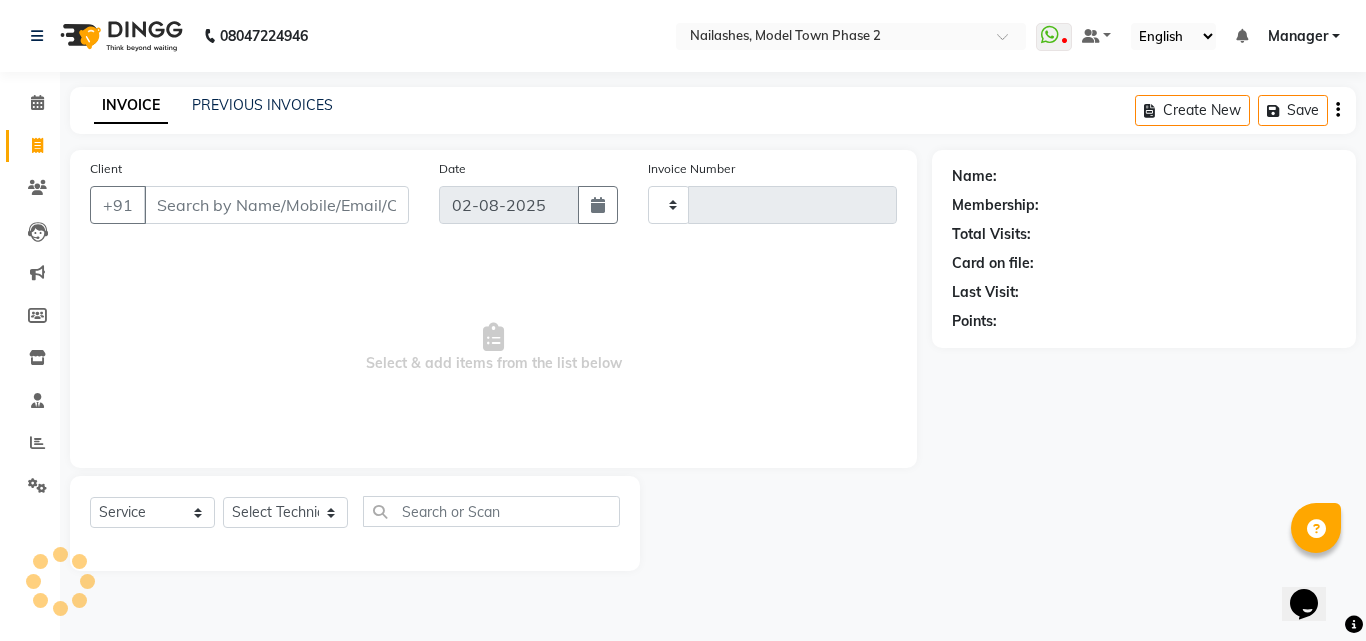 drag, startPoint x: 99, startPoint y: 139, endPoint x: 307, endPoint y: 52, distance: 225.46175 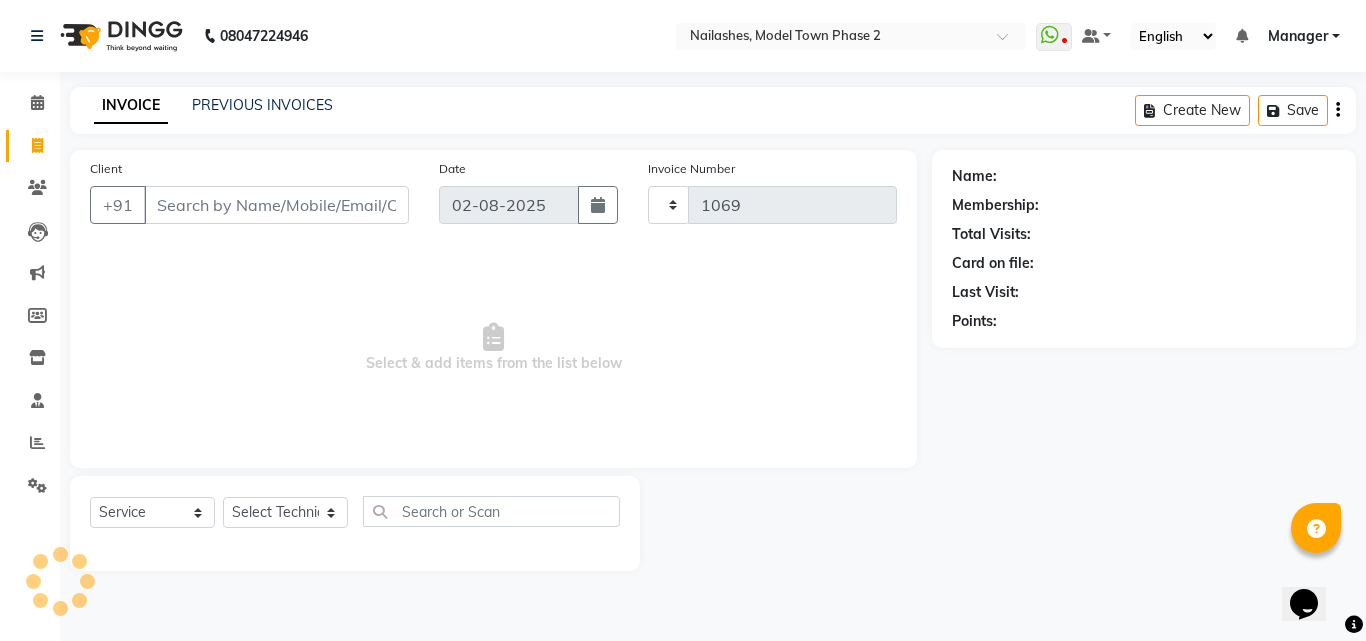 select on "3840" 